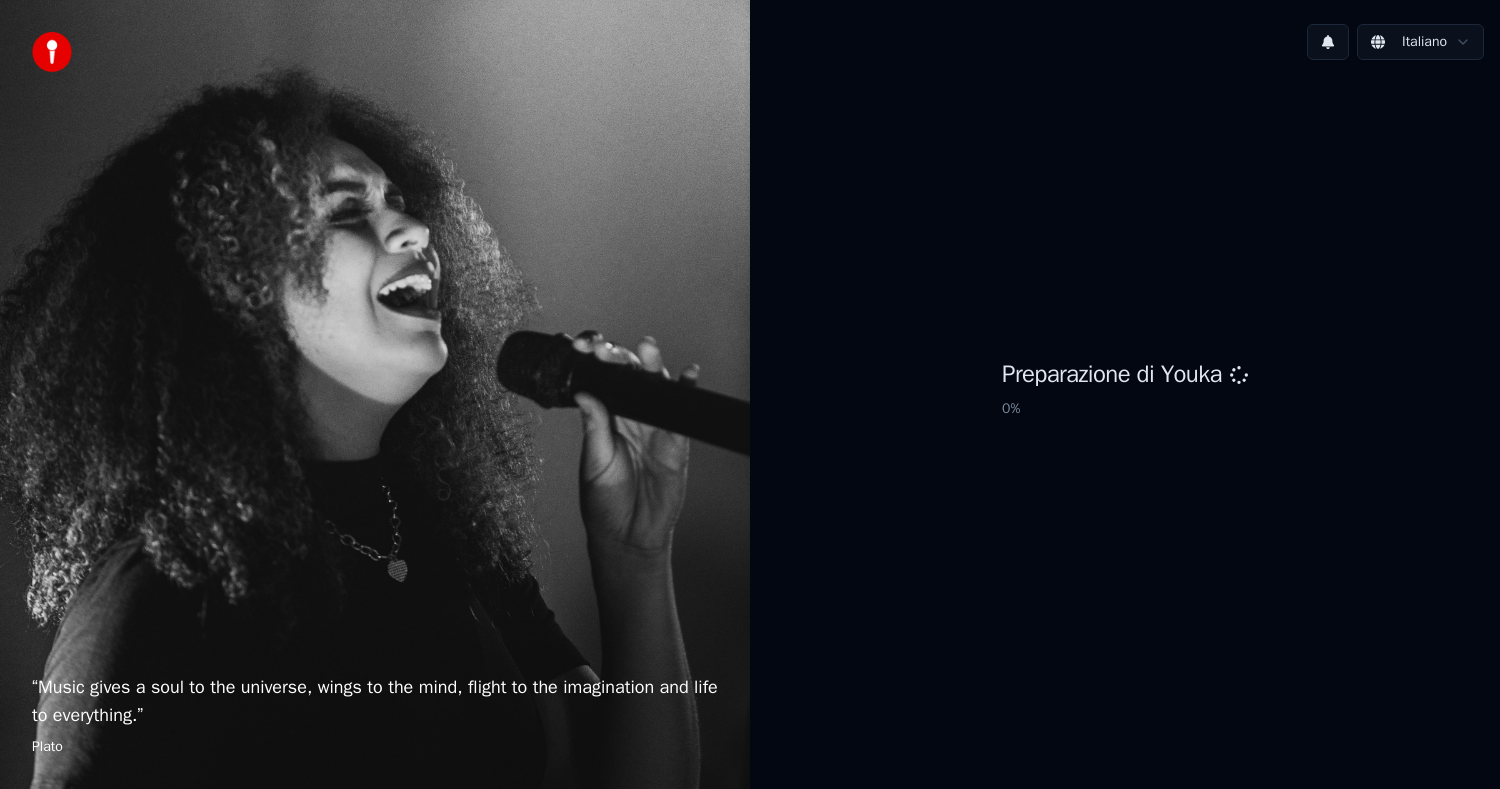 scroll, scrollTop: 0, scrollLeft: 0, axis: both 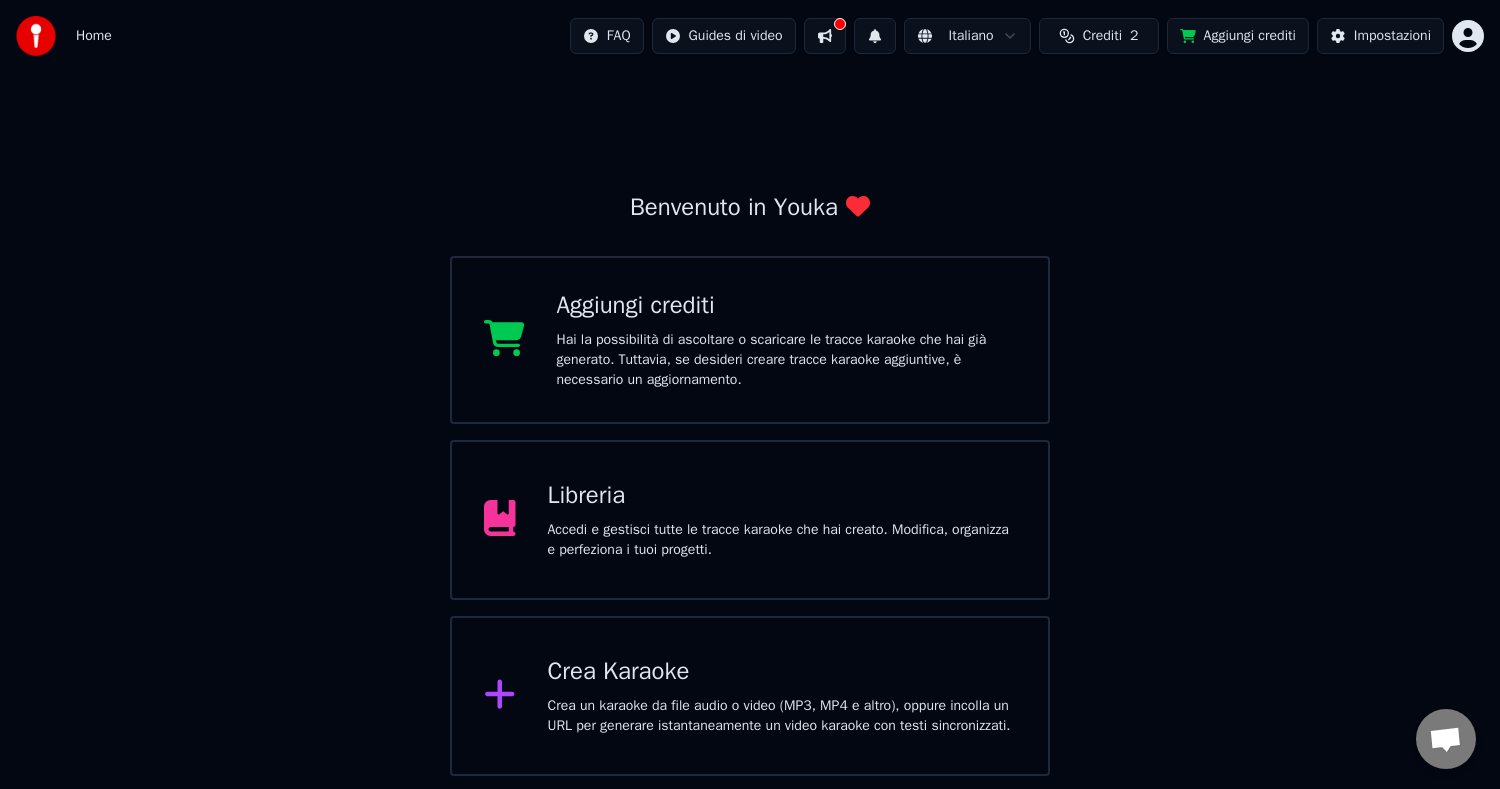 click on "Hai la possibilità di ascoltare o scaricare le tracce karaoke che hai già generato. Tuttavia, se desideri creare tracce karaoke aggiuntive, è necessario un aggiornamento." at bounding box center [787, 360] 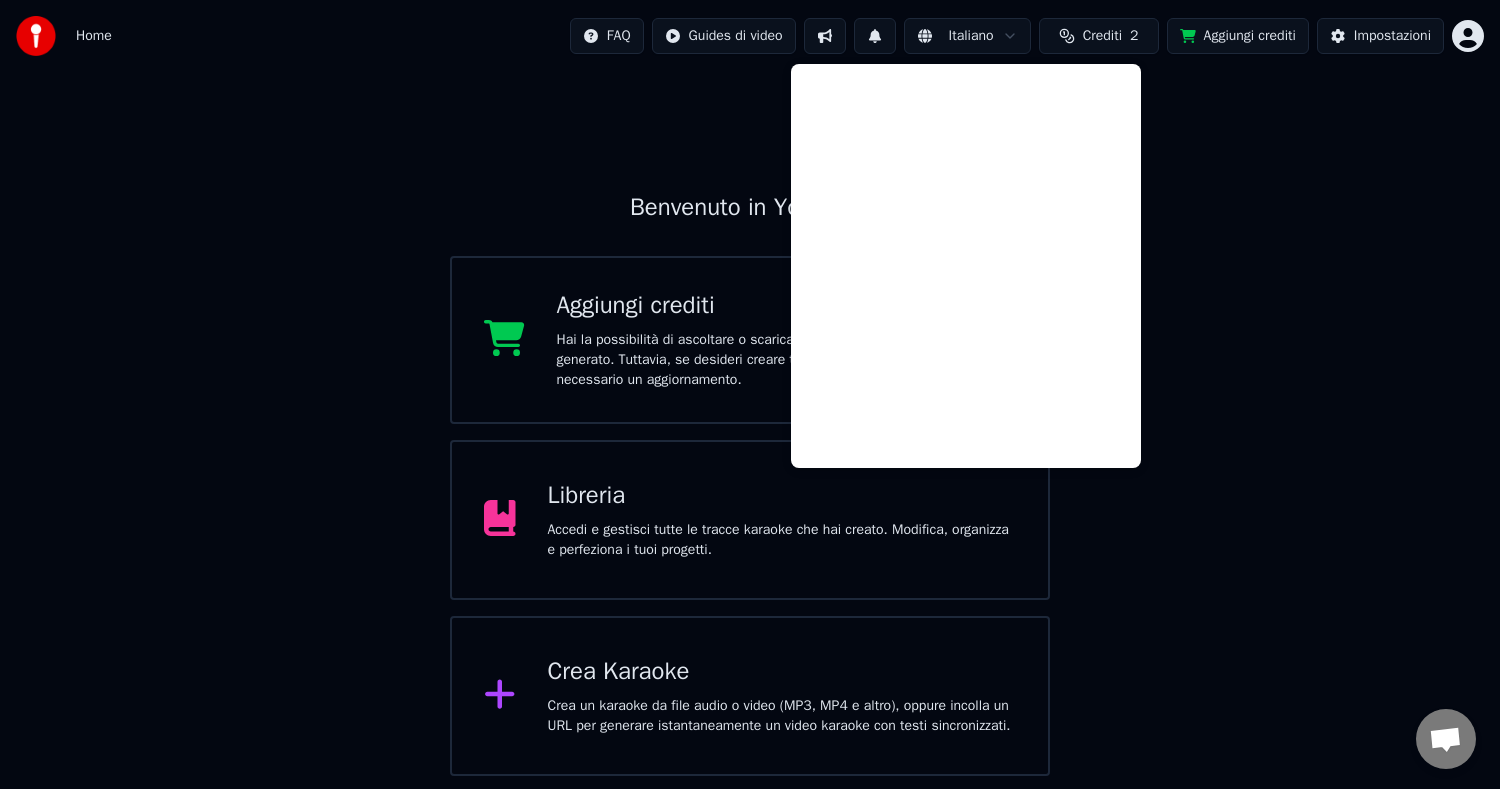 click on "Benvenuto in Youka Aggiungi crediti Hai la possibilità di ascoltare o scaricare le tracce karaoke che hai già generato. Tuttavia, se desideri creare tracce karaoke aggiuntive, è necessario un aggiornamento. Libreria Accedi e gestisci tutte le tracce karaoke che hai creato. Modifica, organizza e perfeziona i tuoi progetti. Crea Karaoke Crea un karaoke da file audio o video (MP3, MP4 e altro), oppure incolla un URL per generare istantaneamente un video karaoke con testi sincronizzati." at bounding box center (750, 424) 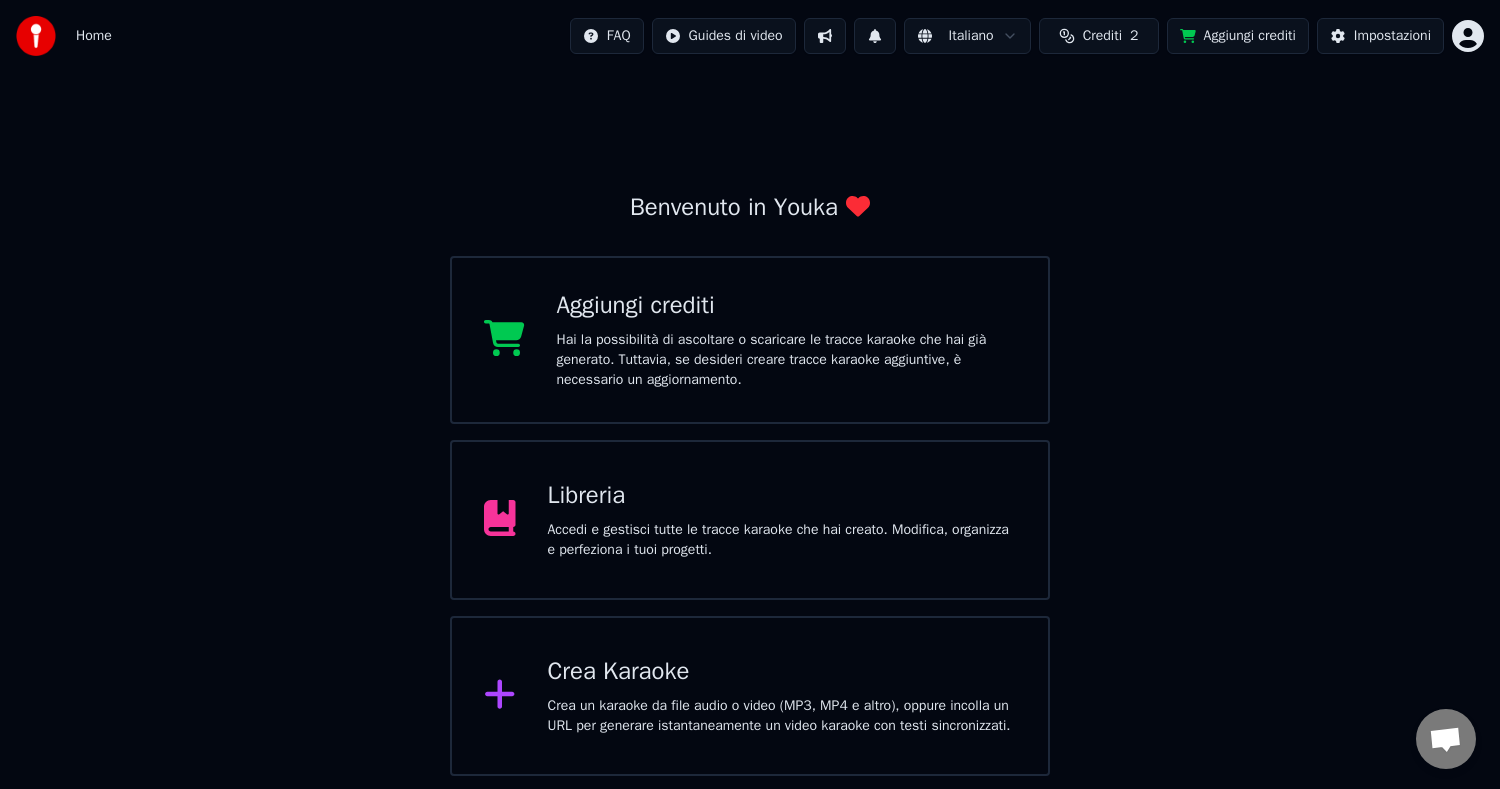 click on "Crediti" at bounding box center (1102, 36) 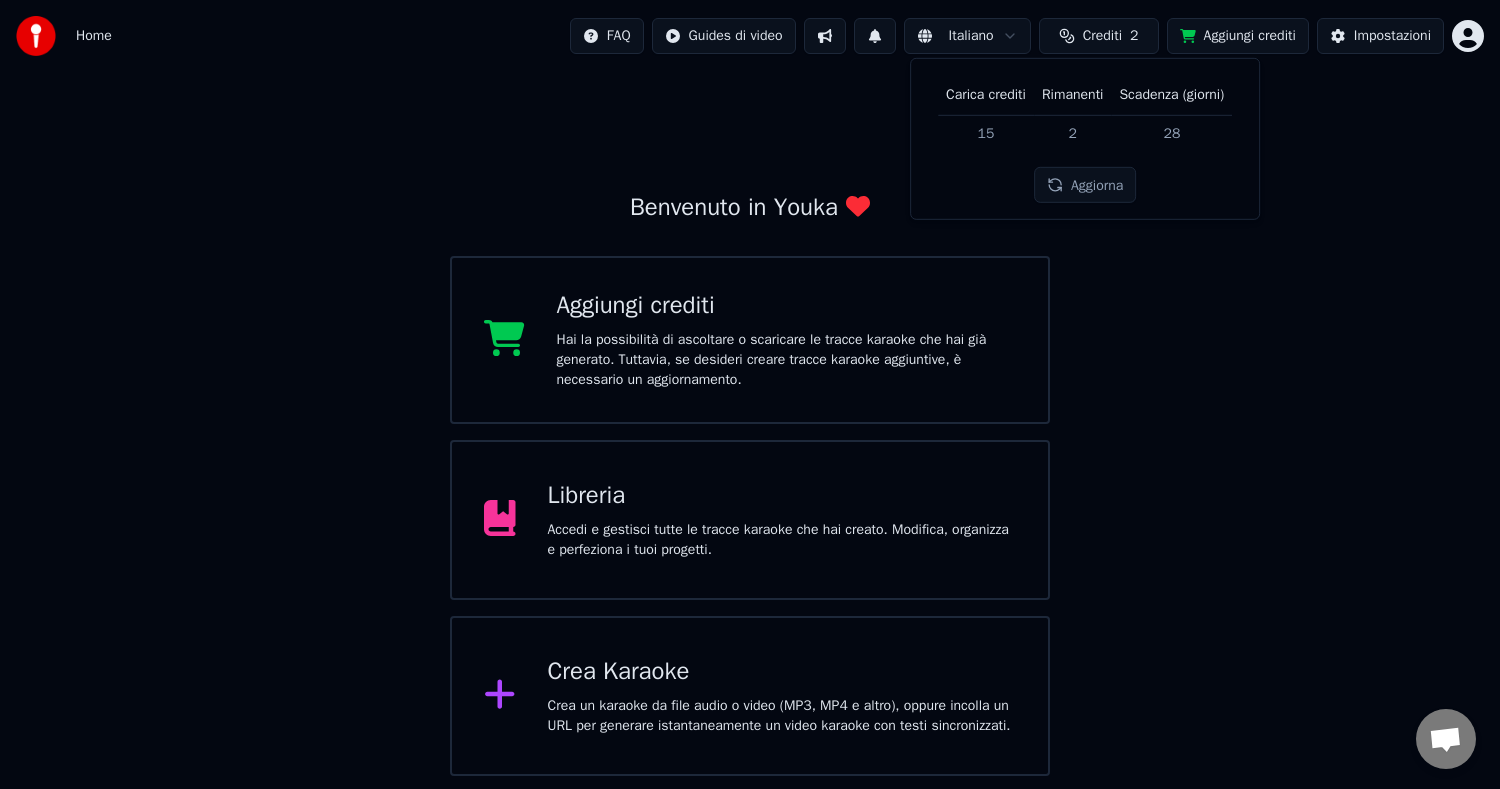 click on "Carica crediti" at bounding box center [986, 95] 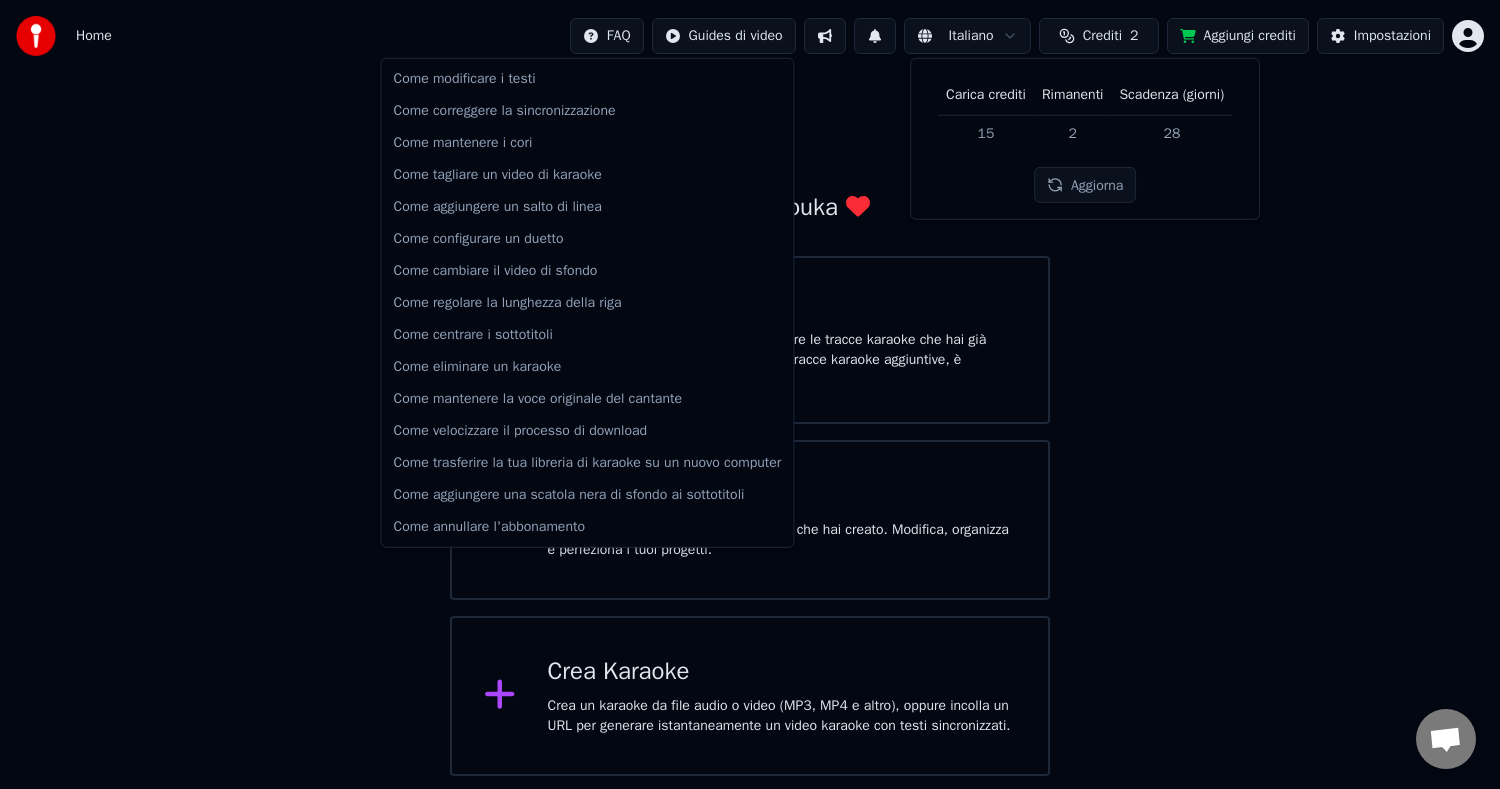 click on "Home FAQ Guides di video Italiano Crediti 2 Aggiungi crediti Impostazioni Benvenuto in Youka Aggiungi crediti Hai la possibilità di ascoltare o scaricare le tracce karaoke che hai già generato. Tuttavia, se desideri creare tracce karaoke aggiuntive, è necessario un aggiornamento. Libreria Accedi e gestisci tutte le tracce karaoke che hai creato. Modifica, organizza e perfeziona i tuoi progetti. Crea Karaoke Crea un karaoke da file audio o video (MP3, MP4 e altro), oppure incolla un URL per generare istantaneamente un video karaoke con testi sincronizzati. Carica crediti Rimanenti Scadenza (giorni) 15 2 28 Aggiorna Come modificare i testi Come correggere la sincronizzazione Come mantenere i cori Come tagliare un video di karaoke Come aggiungere un salto di linea Come configurare un duetto Come cambiare il video di sfondo Come regolare la lunghezza della riga Come centrare i sottotitoli Come eliminare un karaoke Come mantenere la voce originale del cantante Come velocizzare il processo di download" at bounding box center (750, 388) 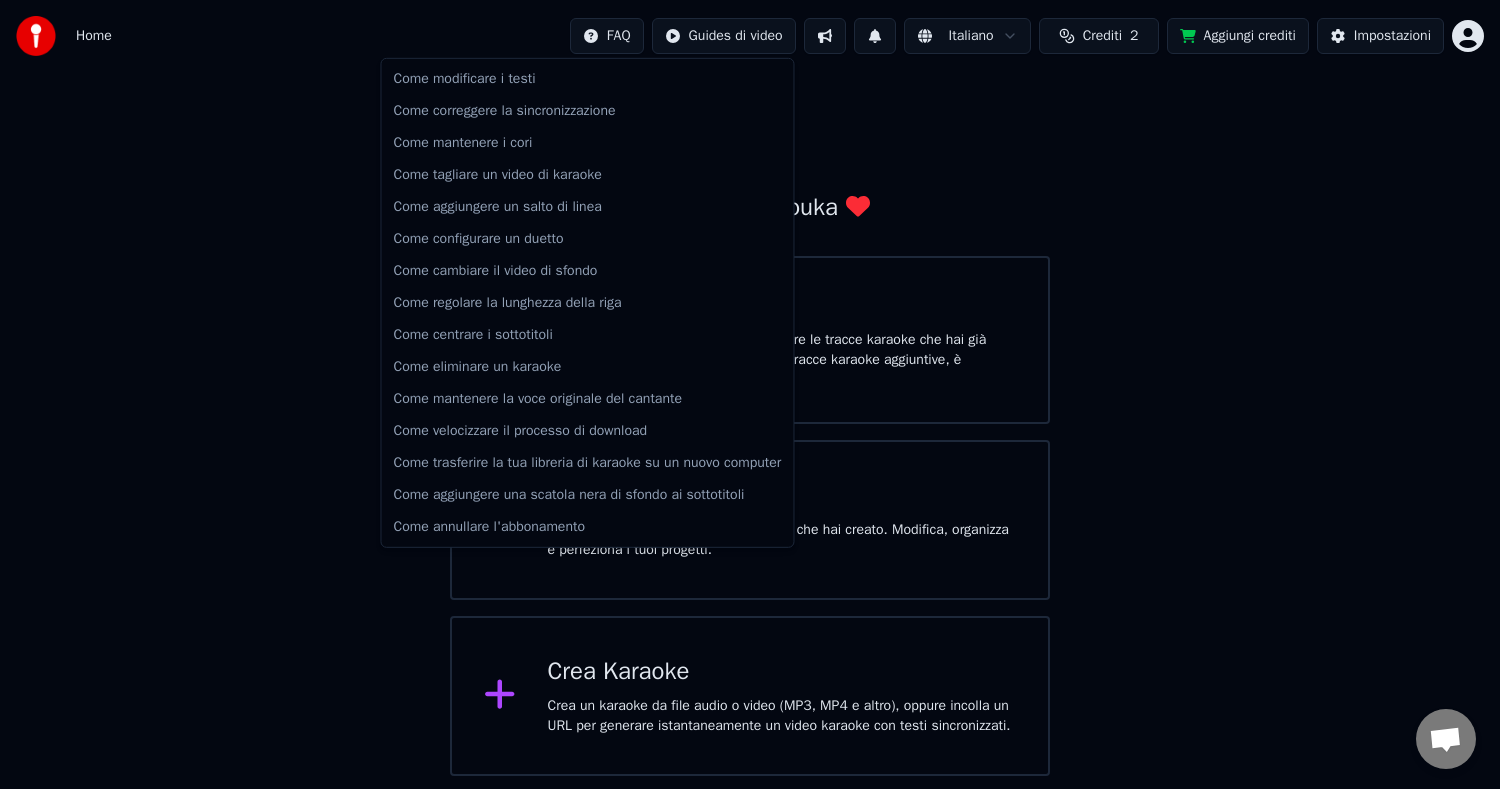 click on "Home FAQ Guides di video Italiano Crediti 2 Aggiungi crediti Impostazioni Benvenuto in Youka Aggiungi crediti Hai la possibilità di ascoltare o scaricare le tracce karaoke che hai già generato. Tuttavia, se desideri creare tracce karaoke aggiuntive, è necessario un aggiornamento. Libreria Accedi e gestisci tutte le tracce karaoke che hai creato. Modifica, organizza e perfeziona i tuoi progetti. Crea Karaoke Crea un karaoke da file audio o video (MP3, MP4 e altro), oppure incolla un URL per generare istantaneamente un video karaoke con testi sincronizzati. Come modificare i testi Come correggere la sincronizzazione Come mantenere i cori Come tagliare un video di karaoke Come aggiungere un salto di linea Come configurare un duetto Come cambiare il video di sfondo Come regolare la lunghezza della riga Come centrare i sottotitoli Come eliminare un karaoke Come mantenere la voce originale del cantante Come velocizzare il processo di download Come trasferire la tua libreria di karaoke su un nuovo computer" at bounding box center [750, 388] 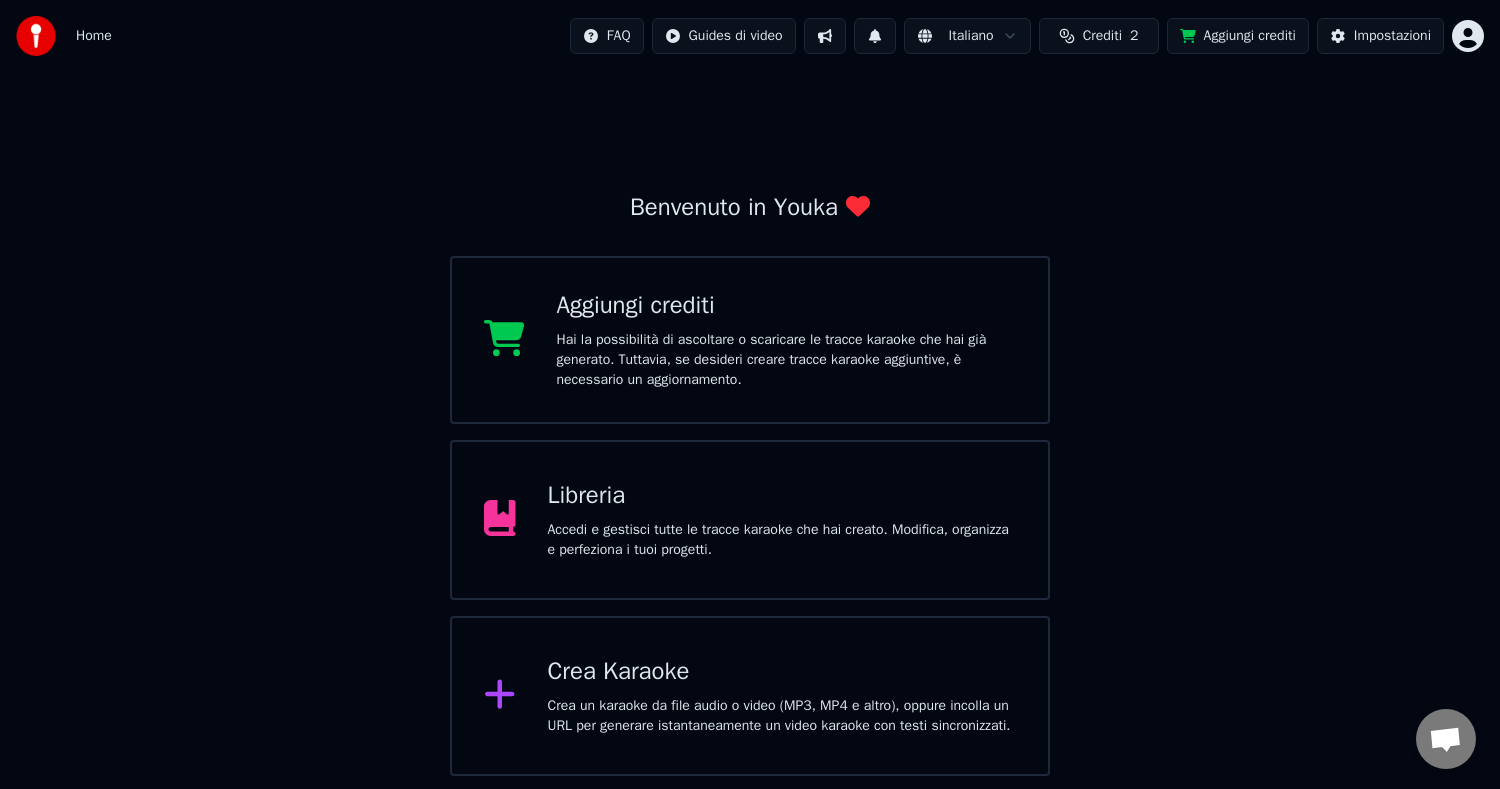 click on "Home FAQ Guides di video Italiano Crediti 2 Aggiungi crediti Impostazioni Benvenuto in Youka Aggiungi crediti Hai la possibilità di ascoltare o scaricare le tracce karaoke che hai già generato. Tuttavia, se desideri creare tracce karaoke aggiuntive, è necessario un aggiornamento. Libreria Accedi e gestisci tutte le tracce karaoke che hai creato. Modifica, organizza e perfeziona i tuoi progetti. Crea Karaoke Crea un karaoke da file audio o video (MP3, MP4 e altro), oppure incolla un URL per generare istantaneamente un video karaoke con testi sincronizzati." at bounding box center [750, 388] 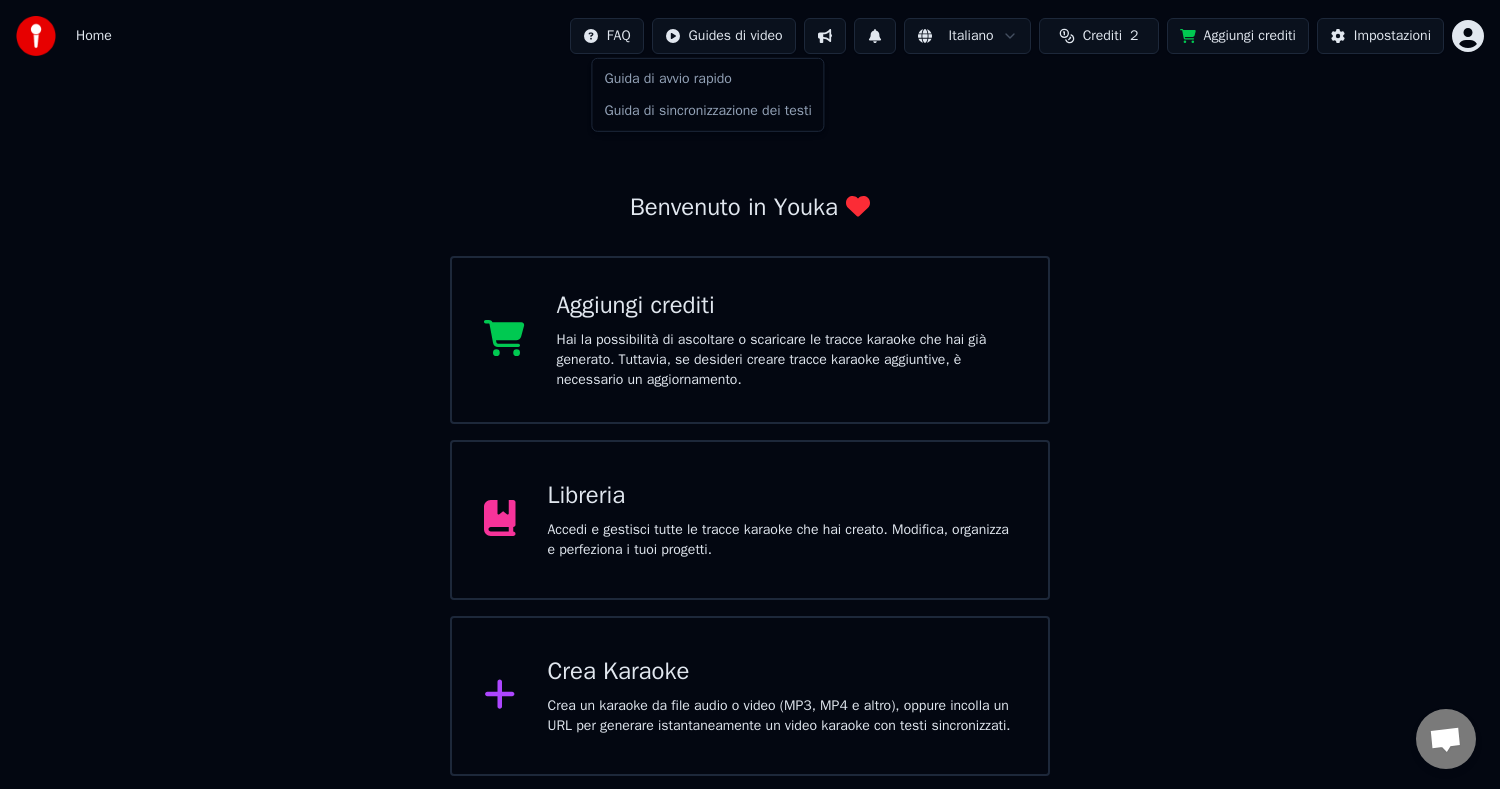 click on "Home FAQ Guides di video Italiano Crediti 2 Aggiungi crediti Impostazioni Benvenuto in Youka Aggiungi crediti Hai la possibilità di ascoltare o scaricare le tracce karaoke che hai già generato. Tuttavia, se desideri creare tracce karaoke aggiuntive, è necessario un aggiornamento. Libreria Accedi e gestisci tutte le tracce karaoke che hai creato. Modifica, organizza e perfeziona i tuoi progetti. Crea Karaoke Crea un karaoke da file audio o video (MP3, MP4 e altro), oppure incolla un URL per generare istantaneamente un video karaoke con testi sincronizzati. Guida di avvio rapido Guida di sincronizzazione dei testi" at bounding box center (750, 388) 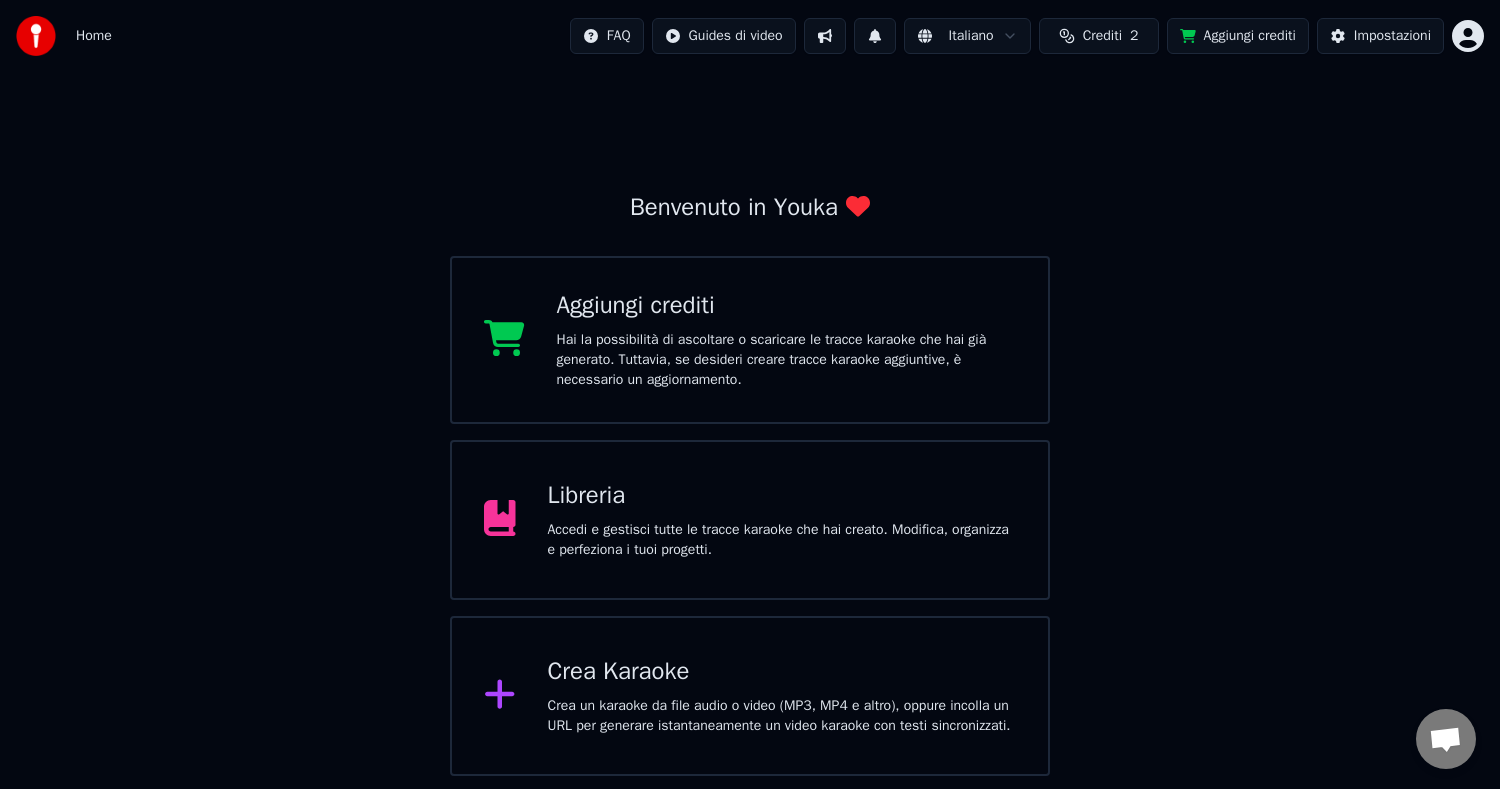 click on "Aggiungi crediti" at bounding box center (1238, 36) 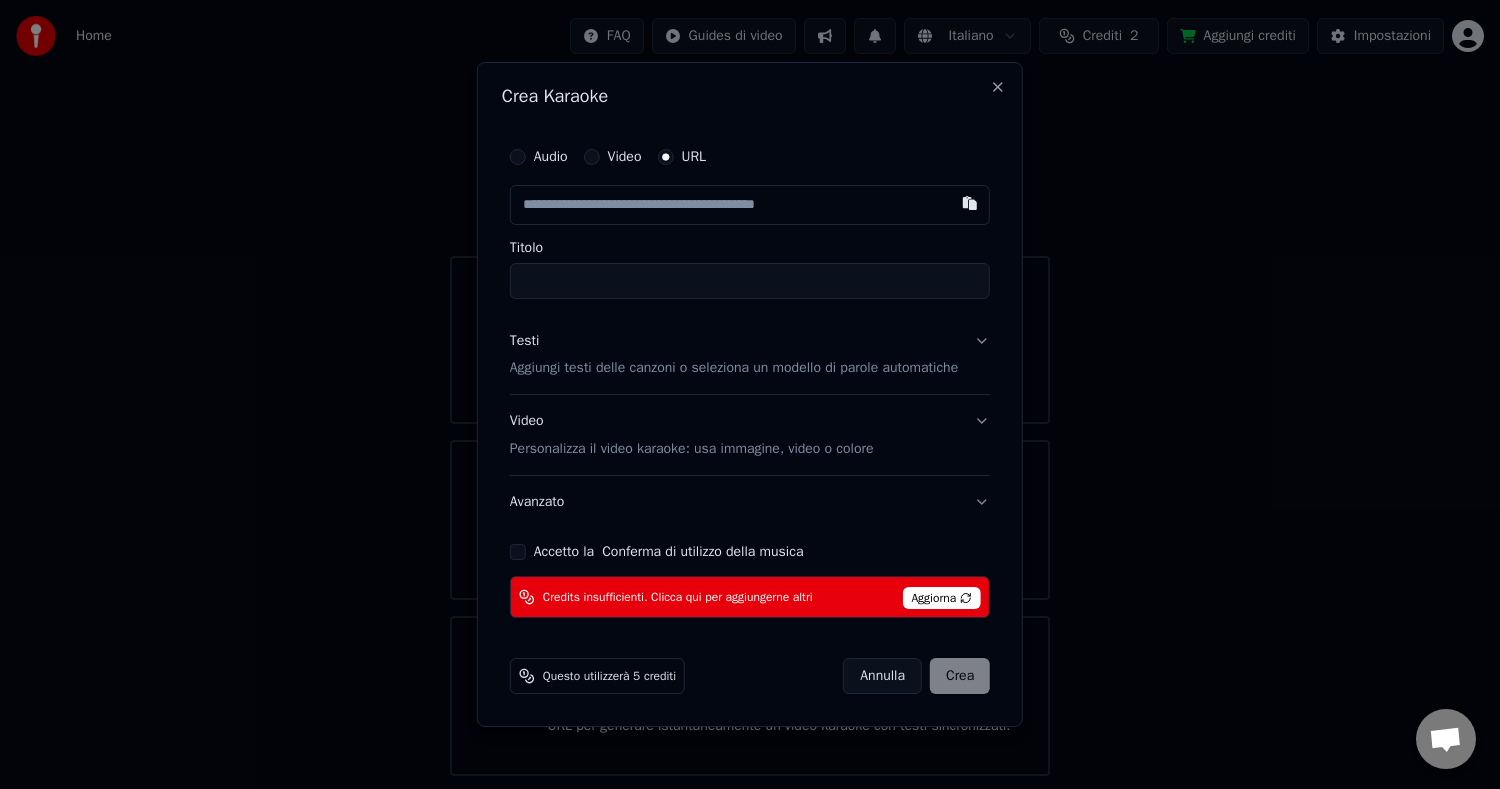 click on "Aggiorna" at bounding box center [941, 598] 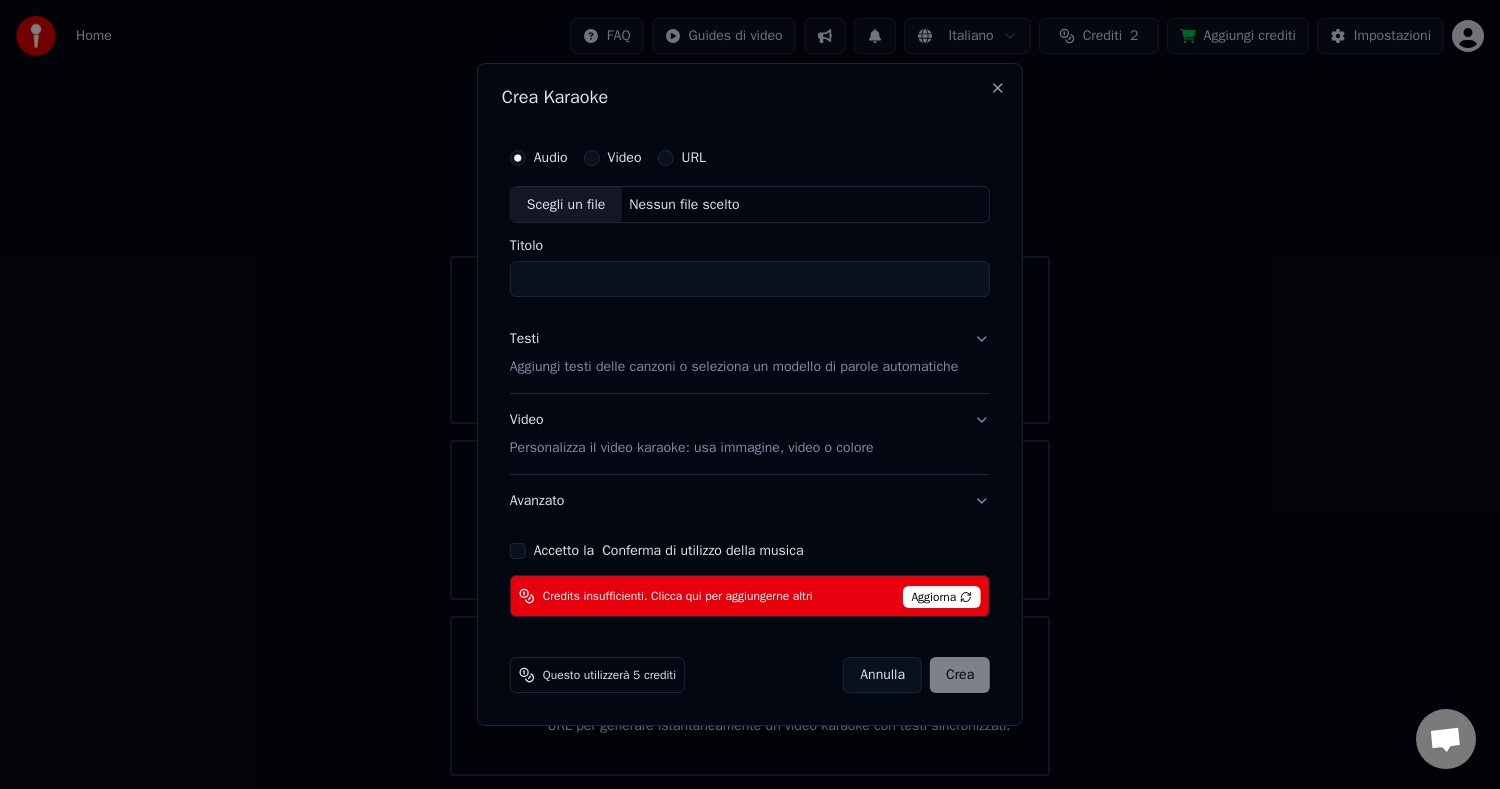 click on "Questo utilizzerà 5 crediti" at bounding box center [609, 675] 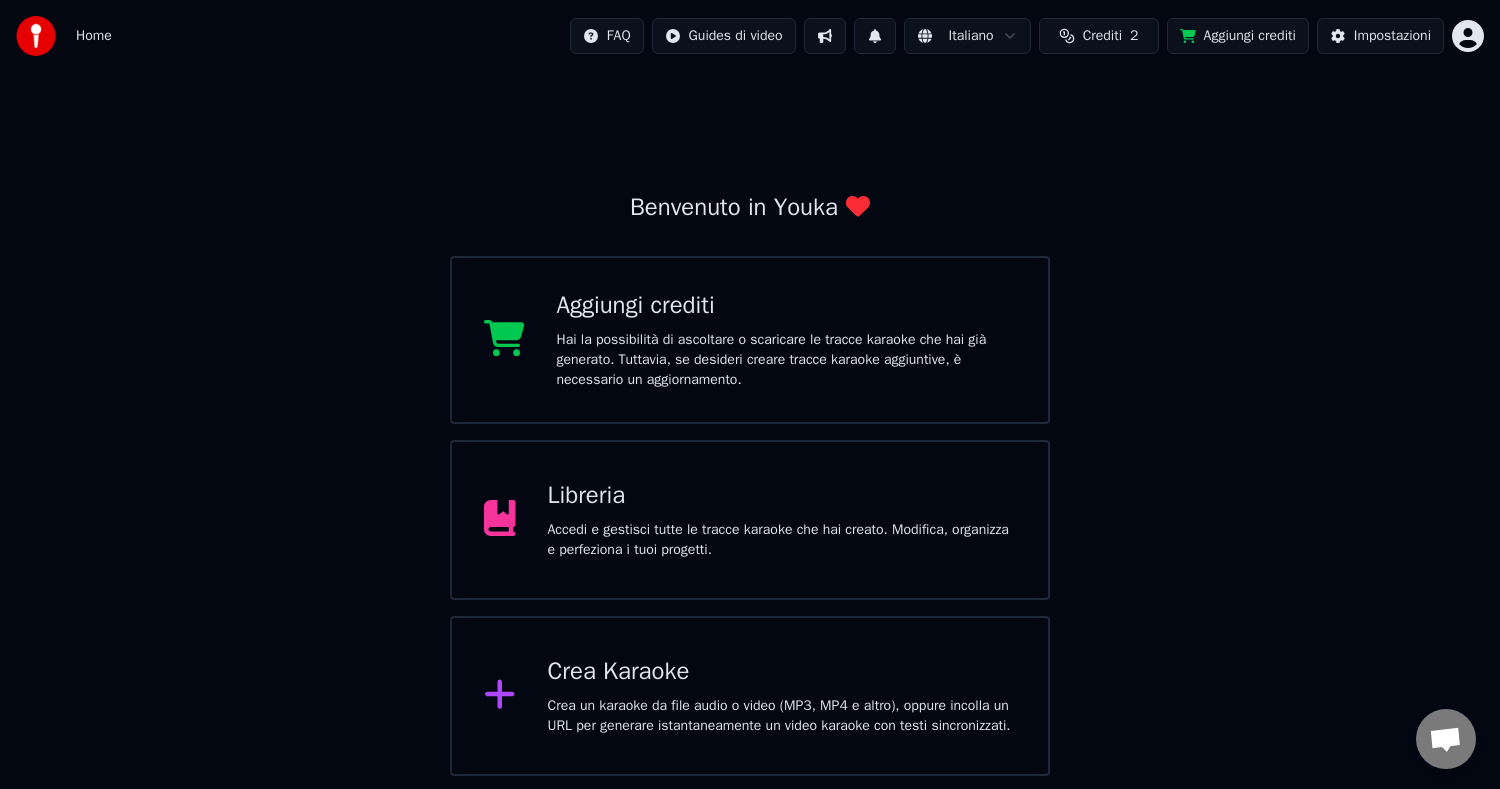click on "Crea Karaoke" at bounding box center [782, 672] 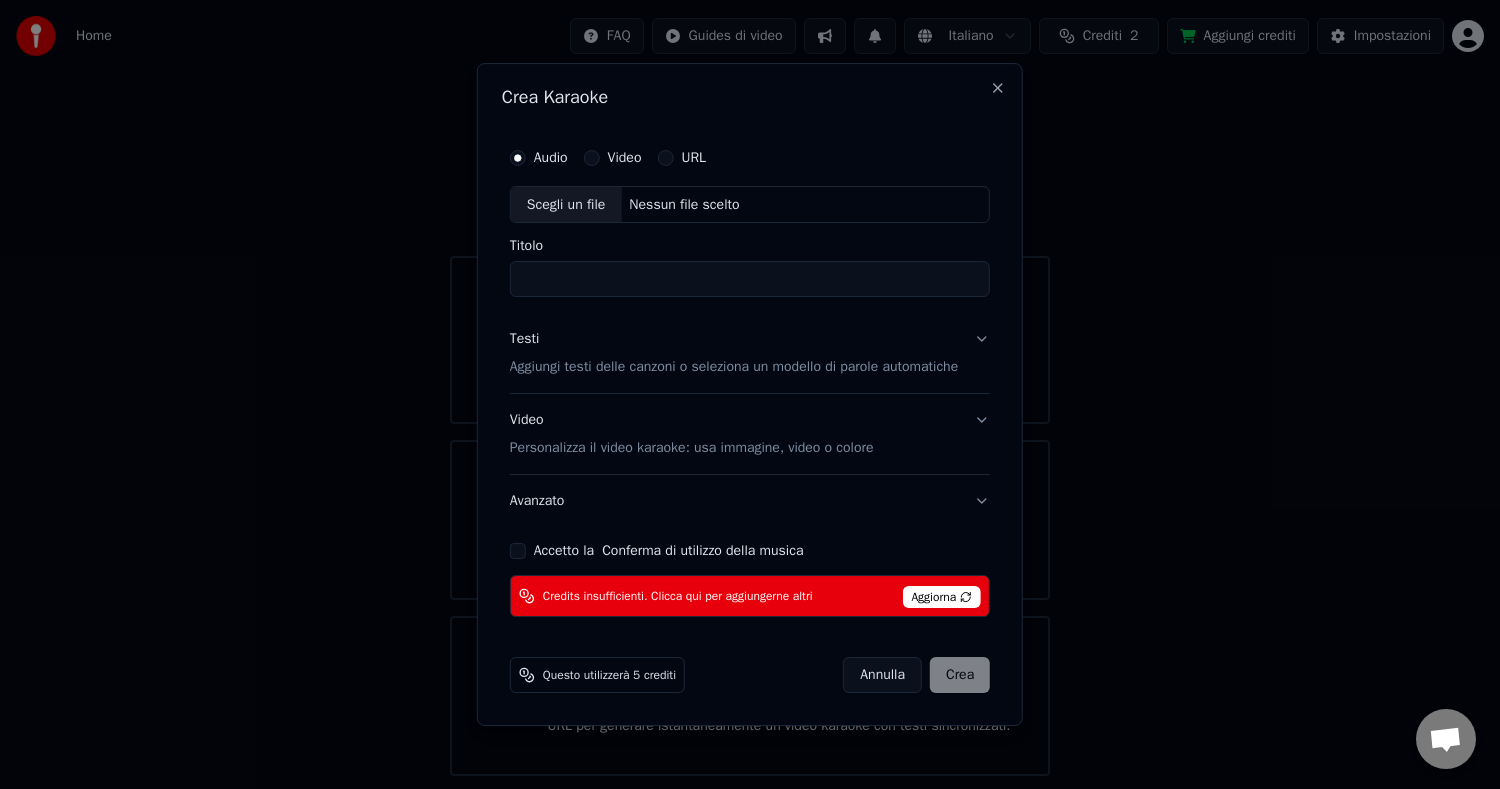 click on "URL" at bounding box center [693, 158] 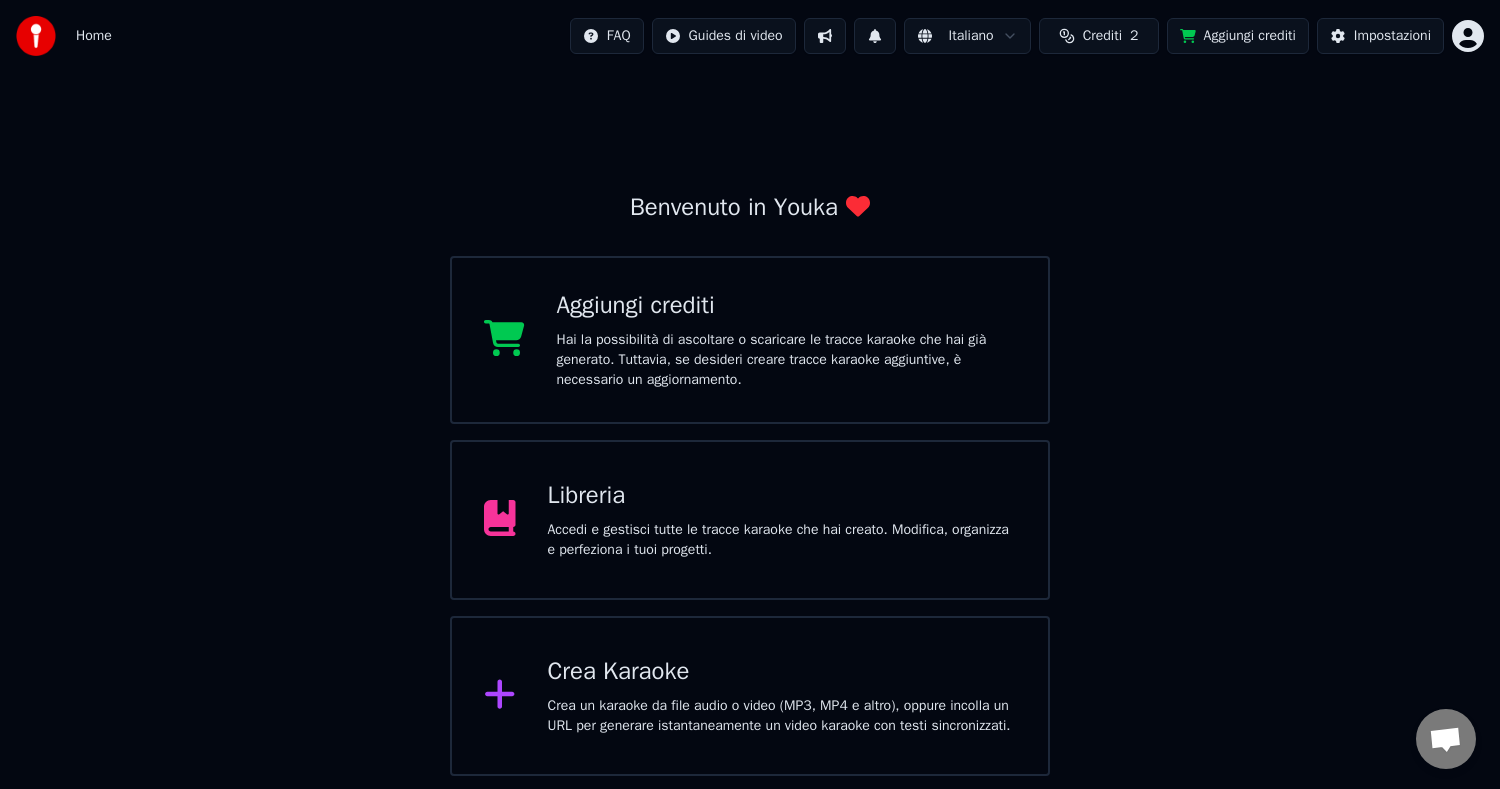 click on "Crea Karaoke Crea un karaoke da file audio o video (MP3, MP4 e altro), oppure incolla un URL per generare istantaneamente un video karaoke con testi sincronizzati." at bounding box center (782, 696) 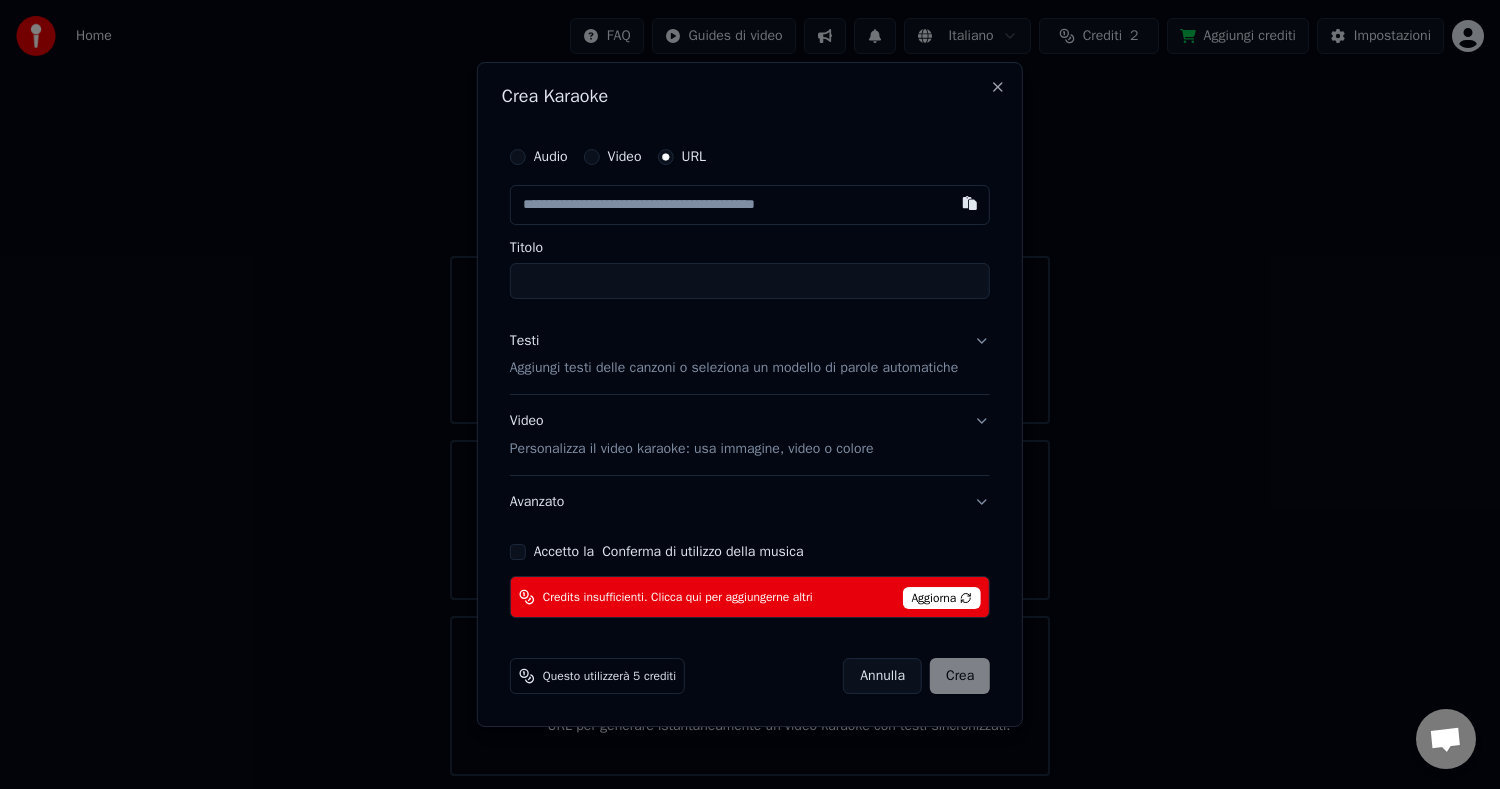 click on "Audio" at bounding box center [551, 157] 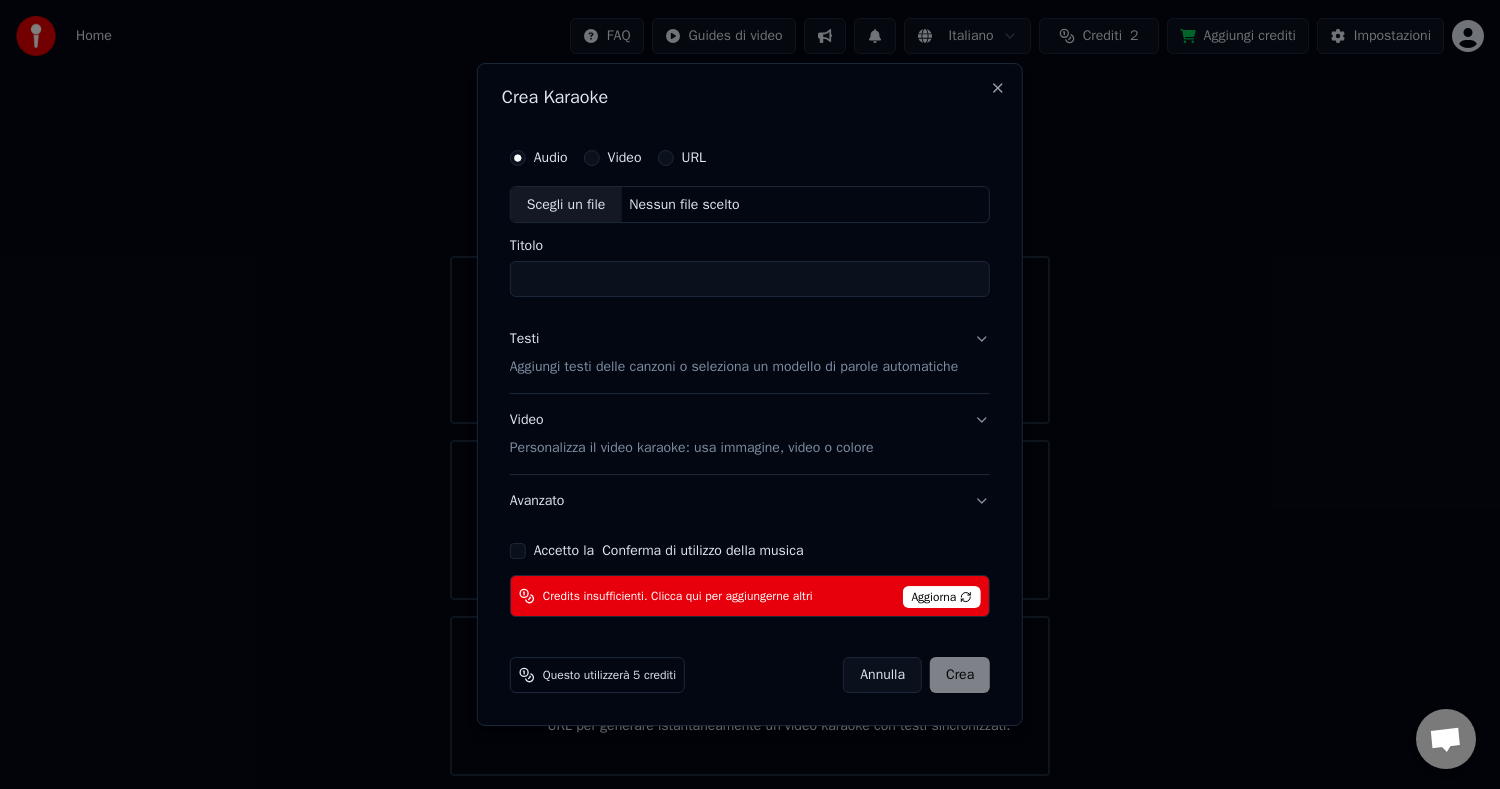 click on "Scegli un file" at bounding box center [566, 205] 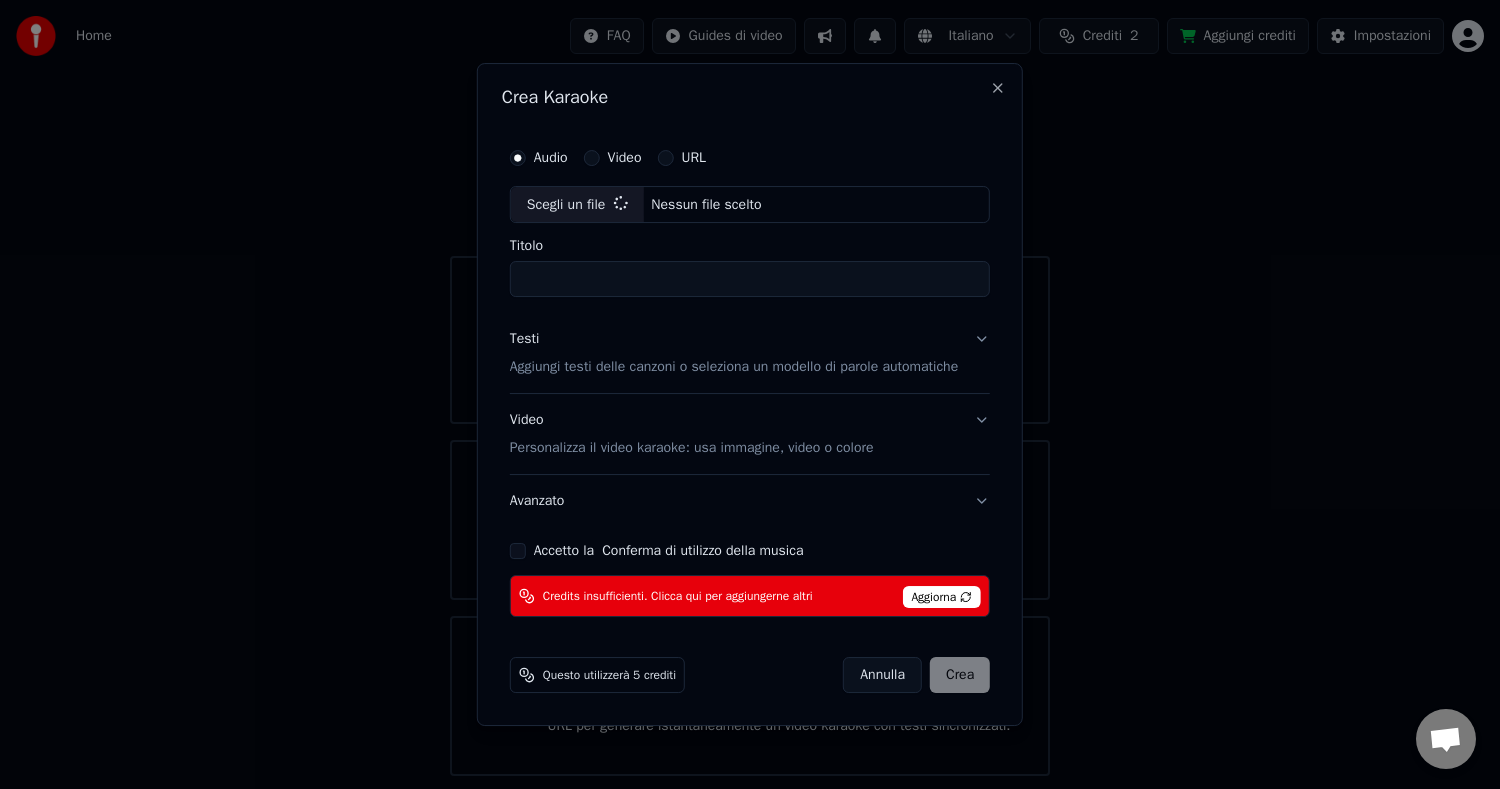 type on "**********" 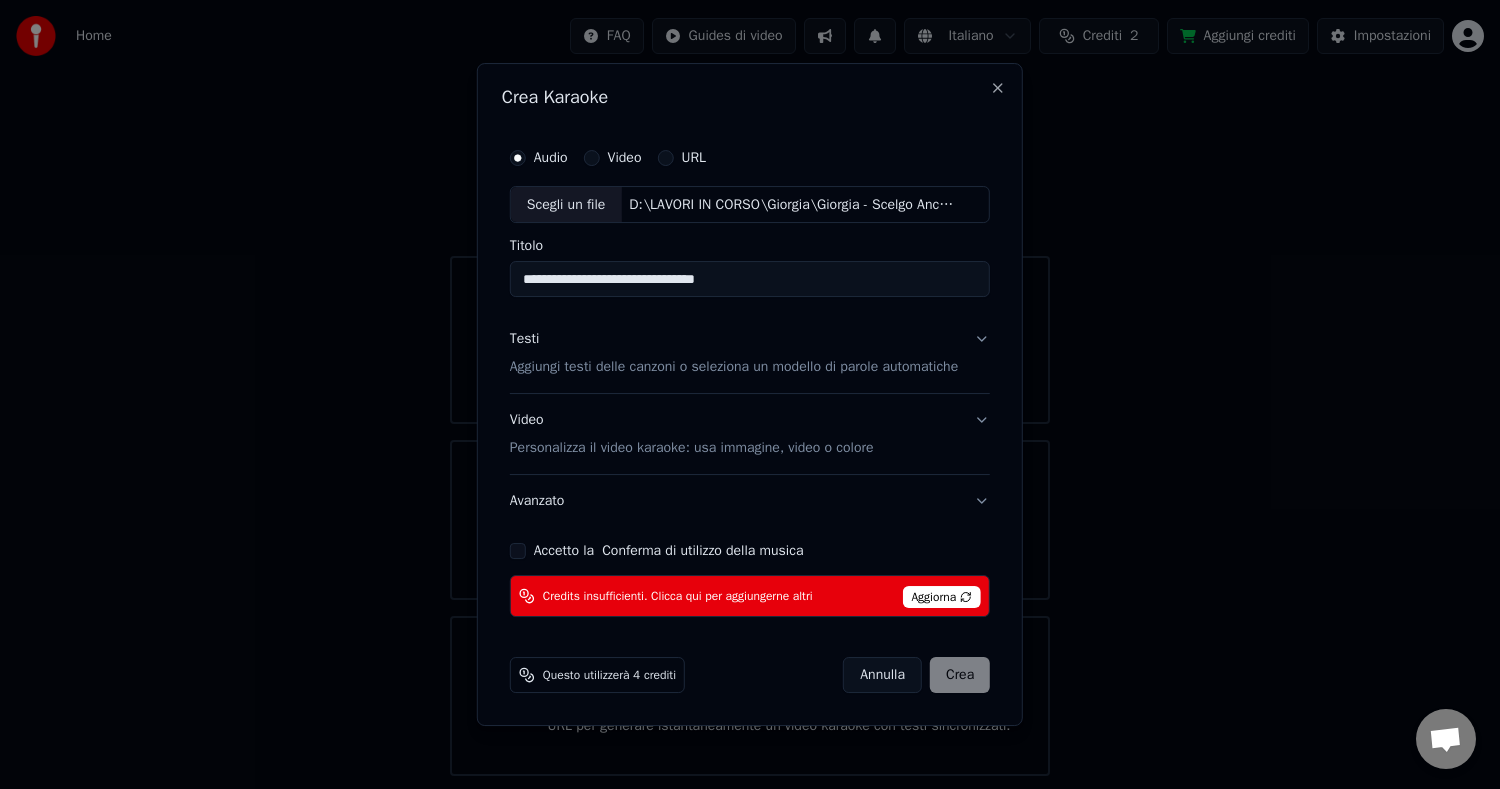 click on "Accetto la   Conferma di utilizzo della musica" at bounding box center (518, 551) 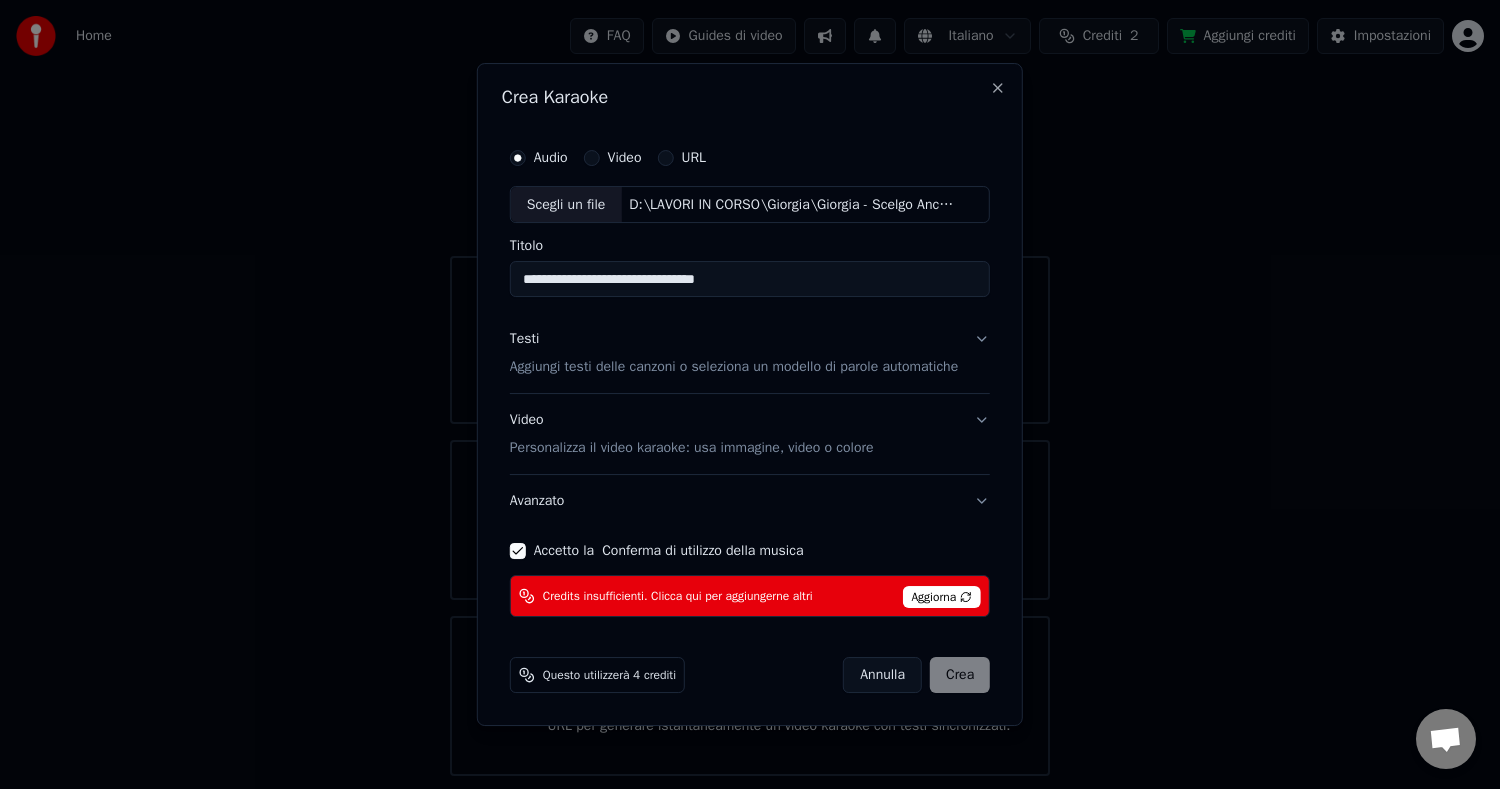 click on "Annulla" at bounding box center [882, 675] 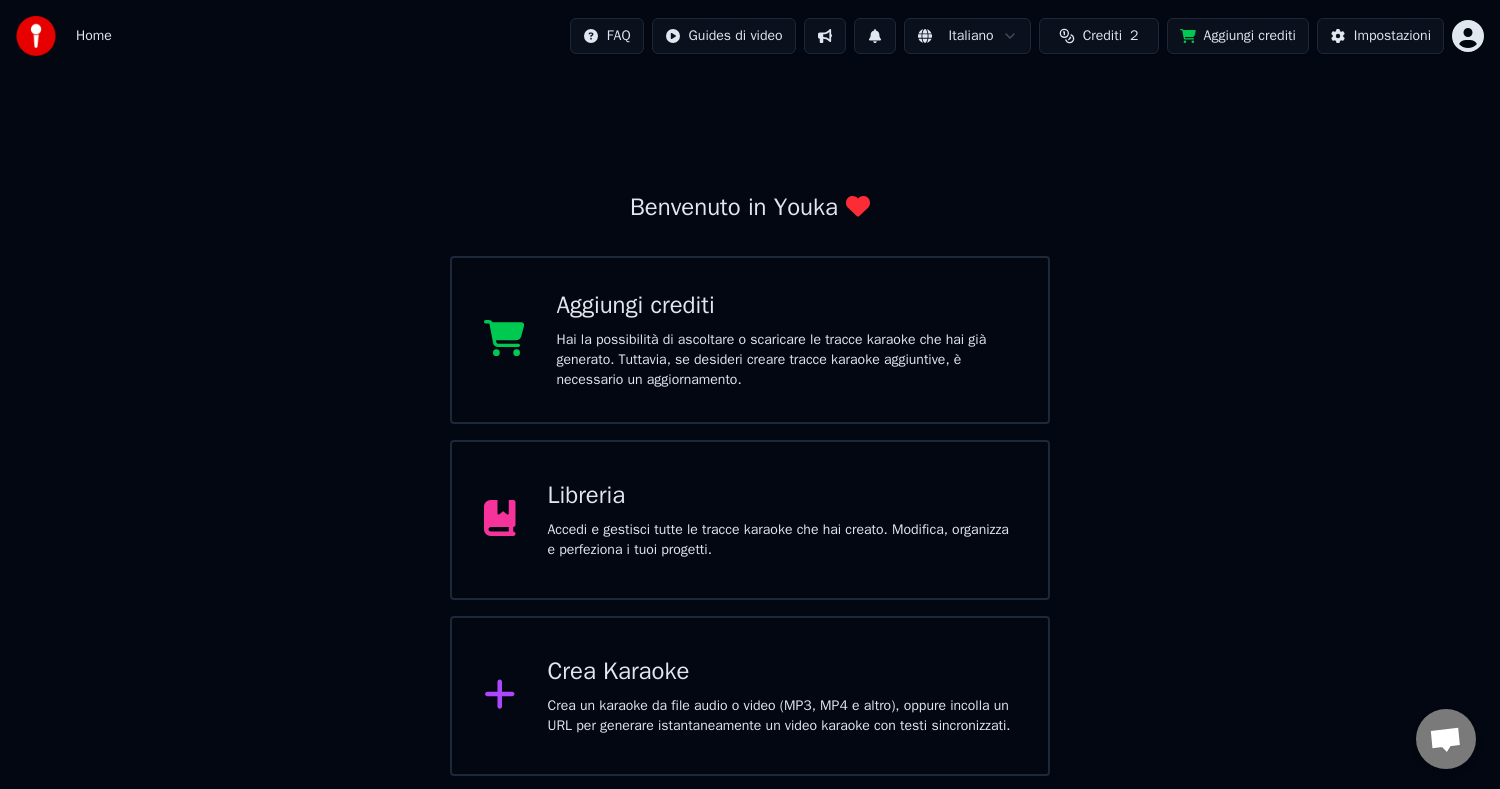 click on "Benvenuto in Youka Aggiungi crediti Hai la possibilità di ascoltare o scaricare le tracce karaoke che hai già generato. Tuttavia, se desideri creare tracce karaoke aggiuntive, è necessario un aggiornamento. Libreria Accedi e gestisci tutte le tracce karaoke che hai creato. Modifica, organizza e perfeziona i tuoi progetti. Crea Karaoke Crea un karaoke da file audio o video (MP3, MP4 e altro), oppure incolla un URL per generare istantaneamente un video karaoke con testi sincronizzati." at bounding box center (750, 424) 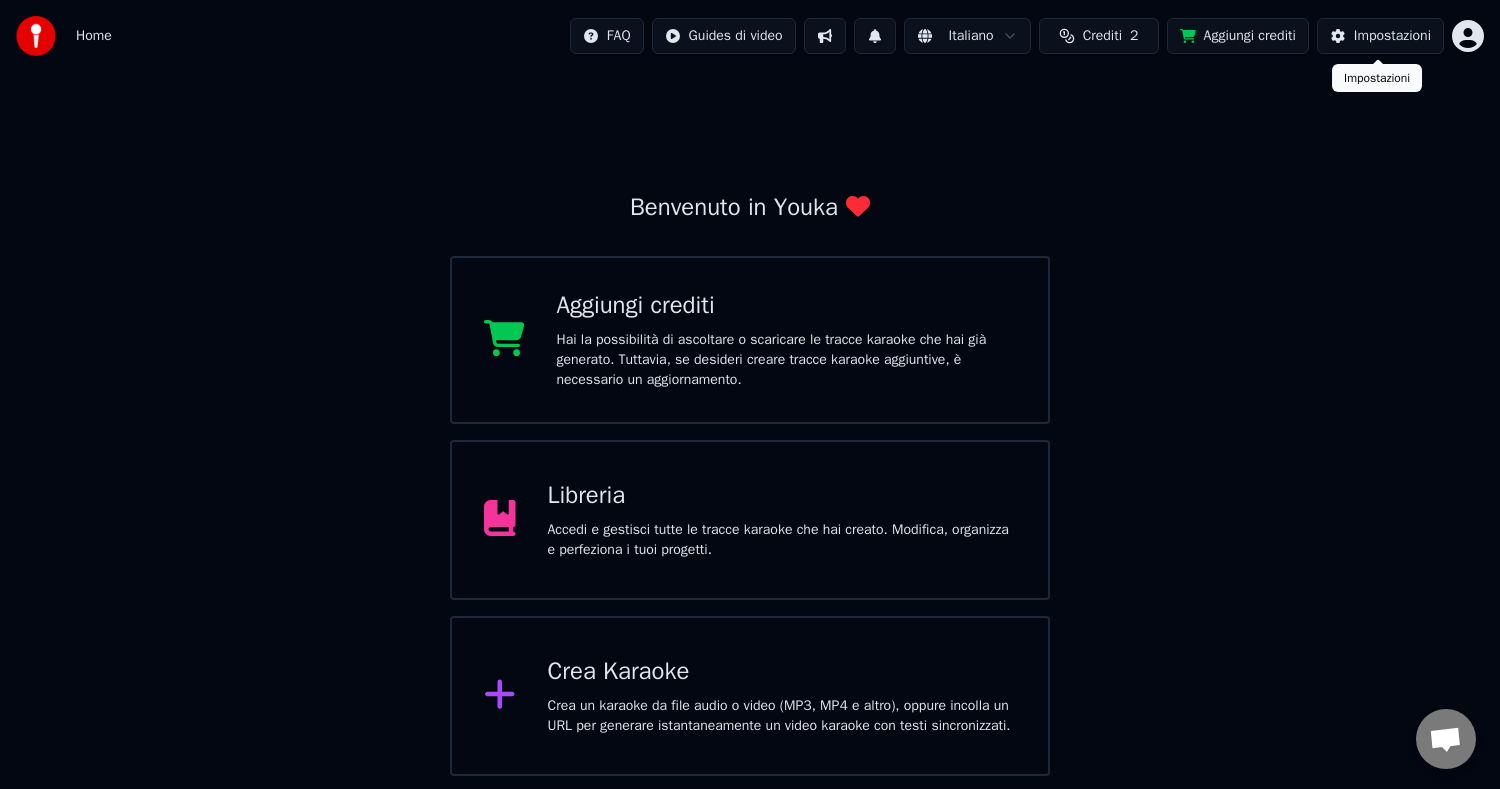 click on "Impostazioni" at bounding box center (1392, 36) 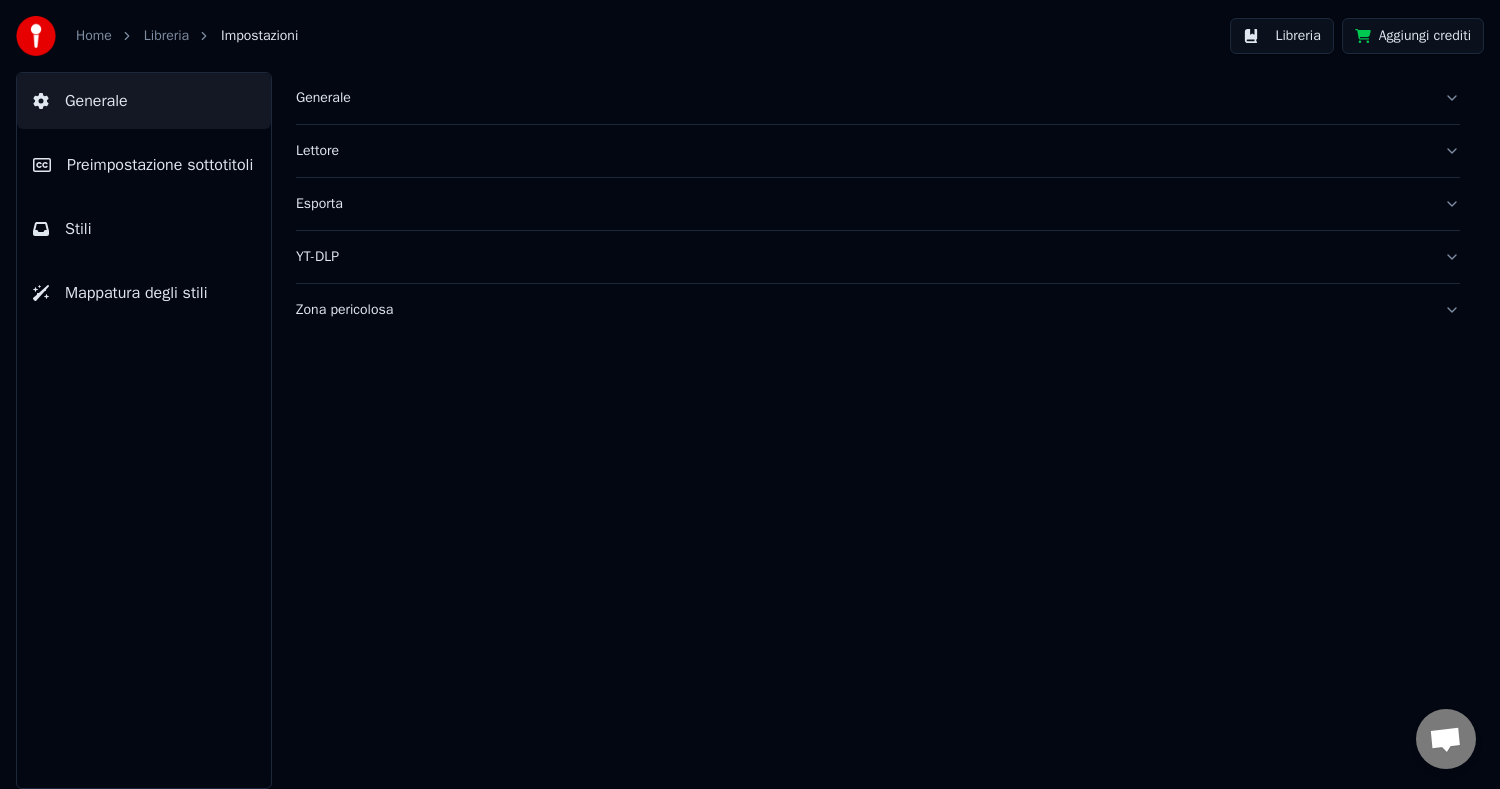 click on "Generale" at bounding box center [878, 98] 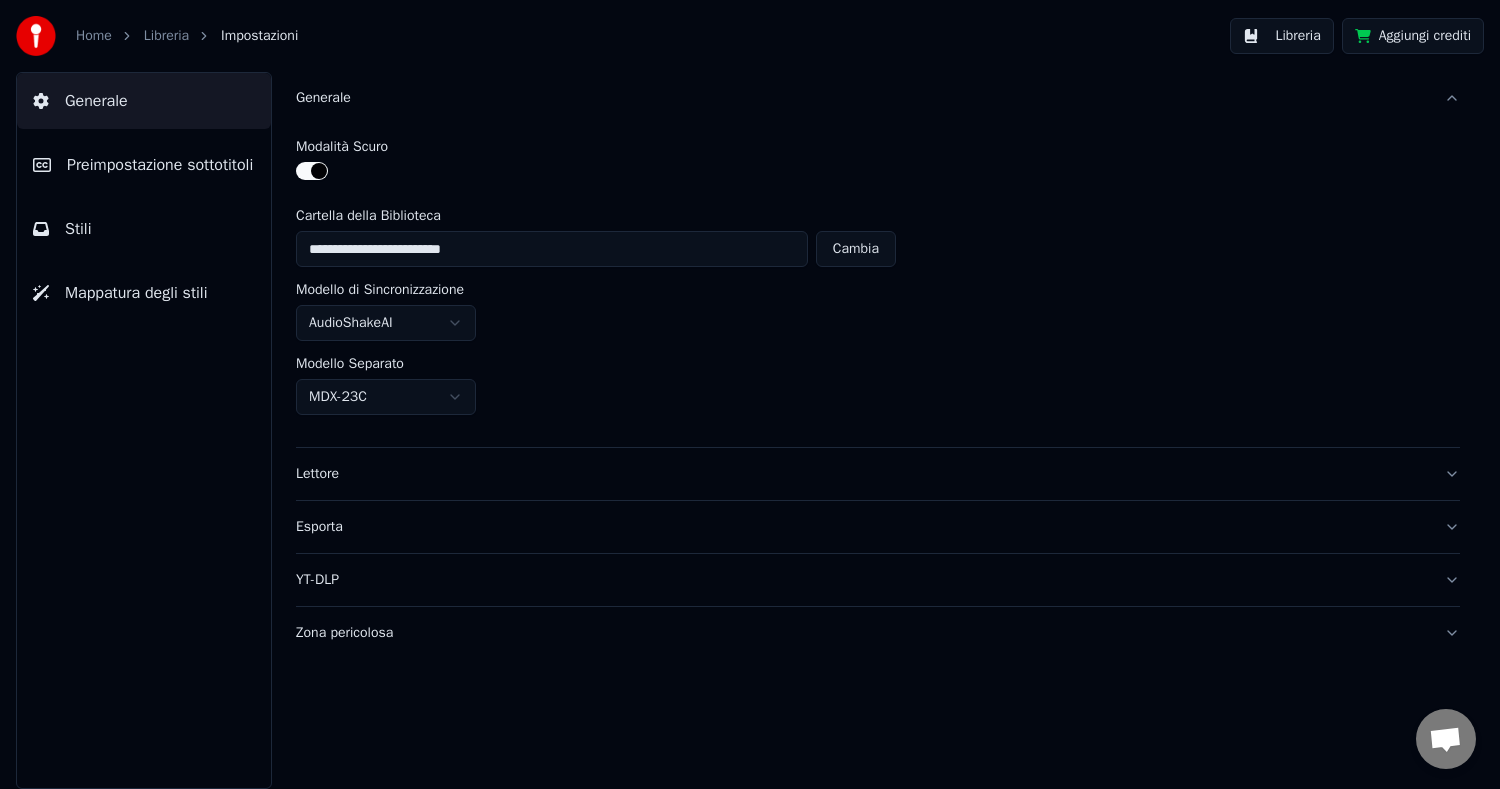 click on "Lettore" at bounding box center (862, 474) 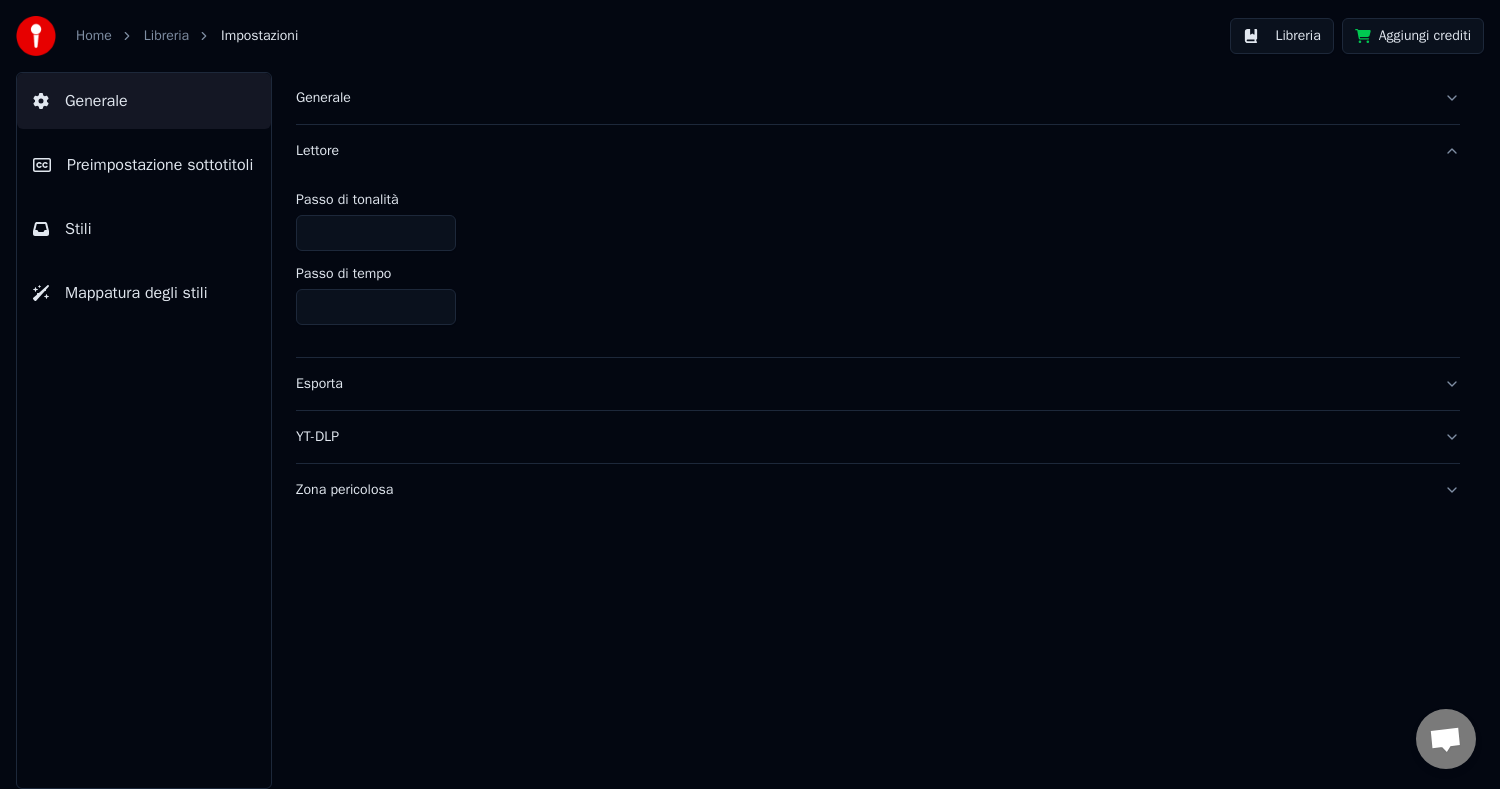 click on "Esporta" at bounding box center (878, 384) 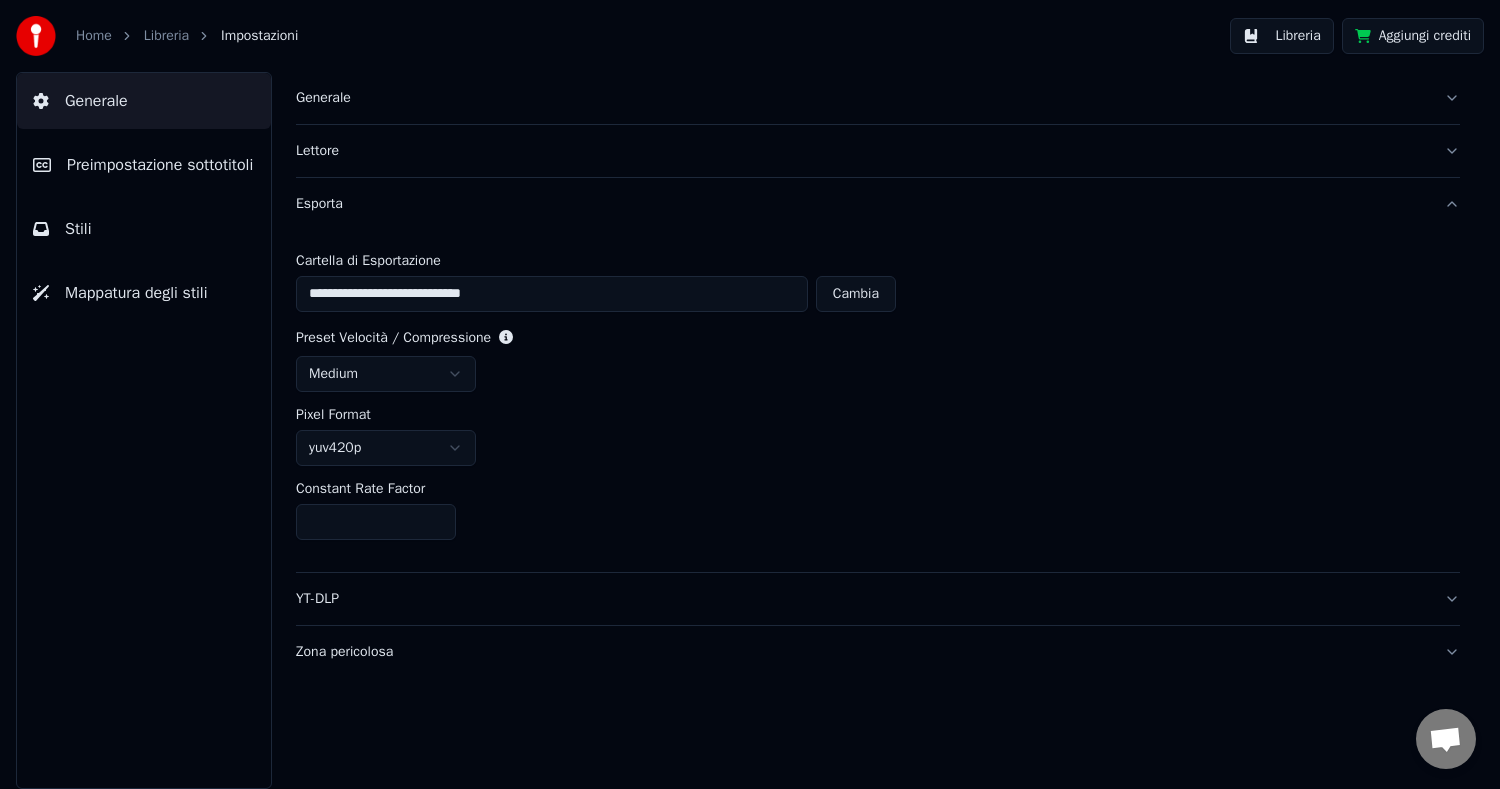 click on "medium" at bounding box center (878, 374) 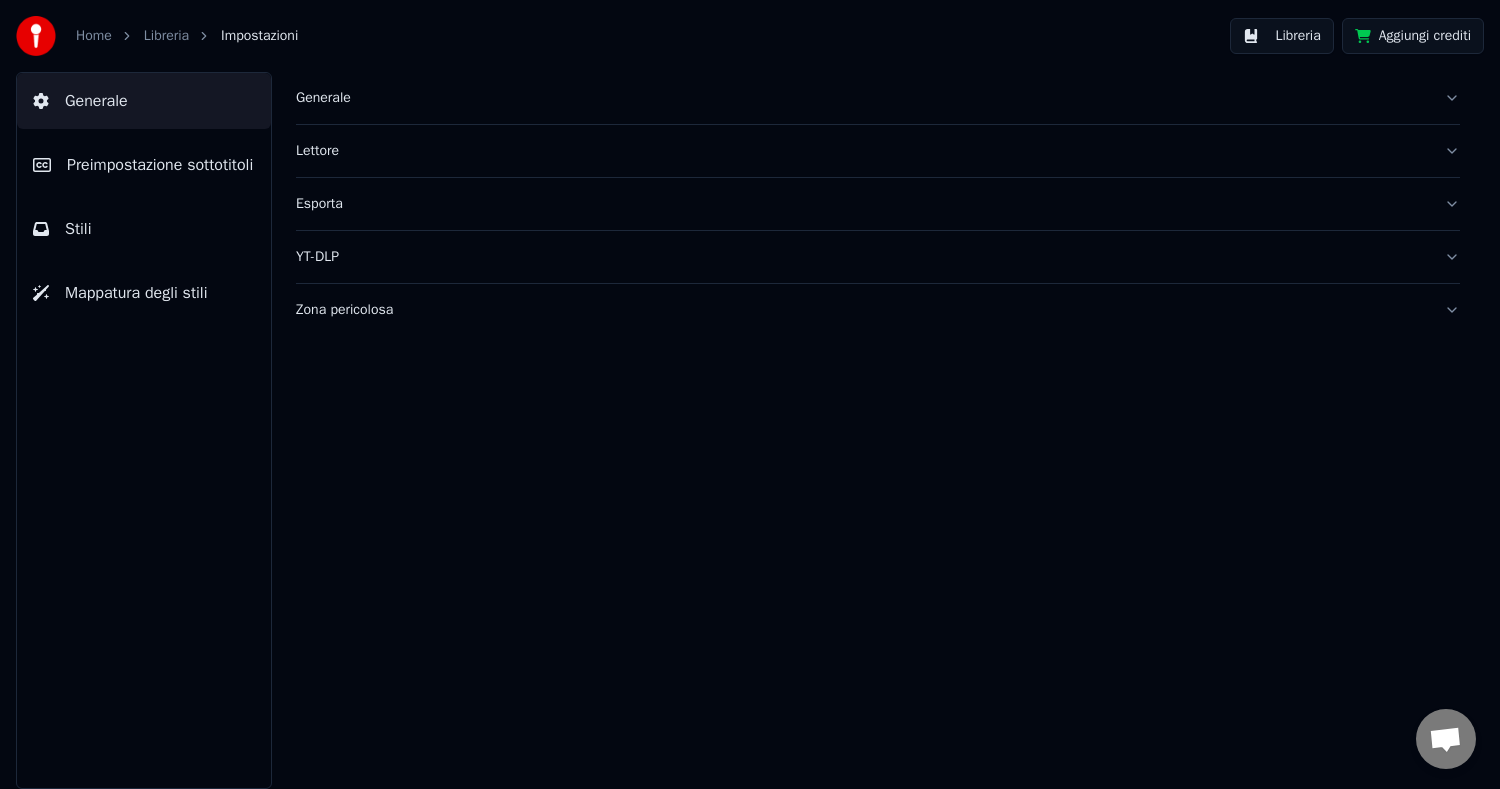 click on "Mappatura degli stili" at bounding box center [136, 293] 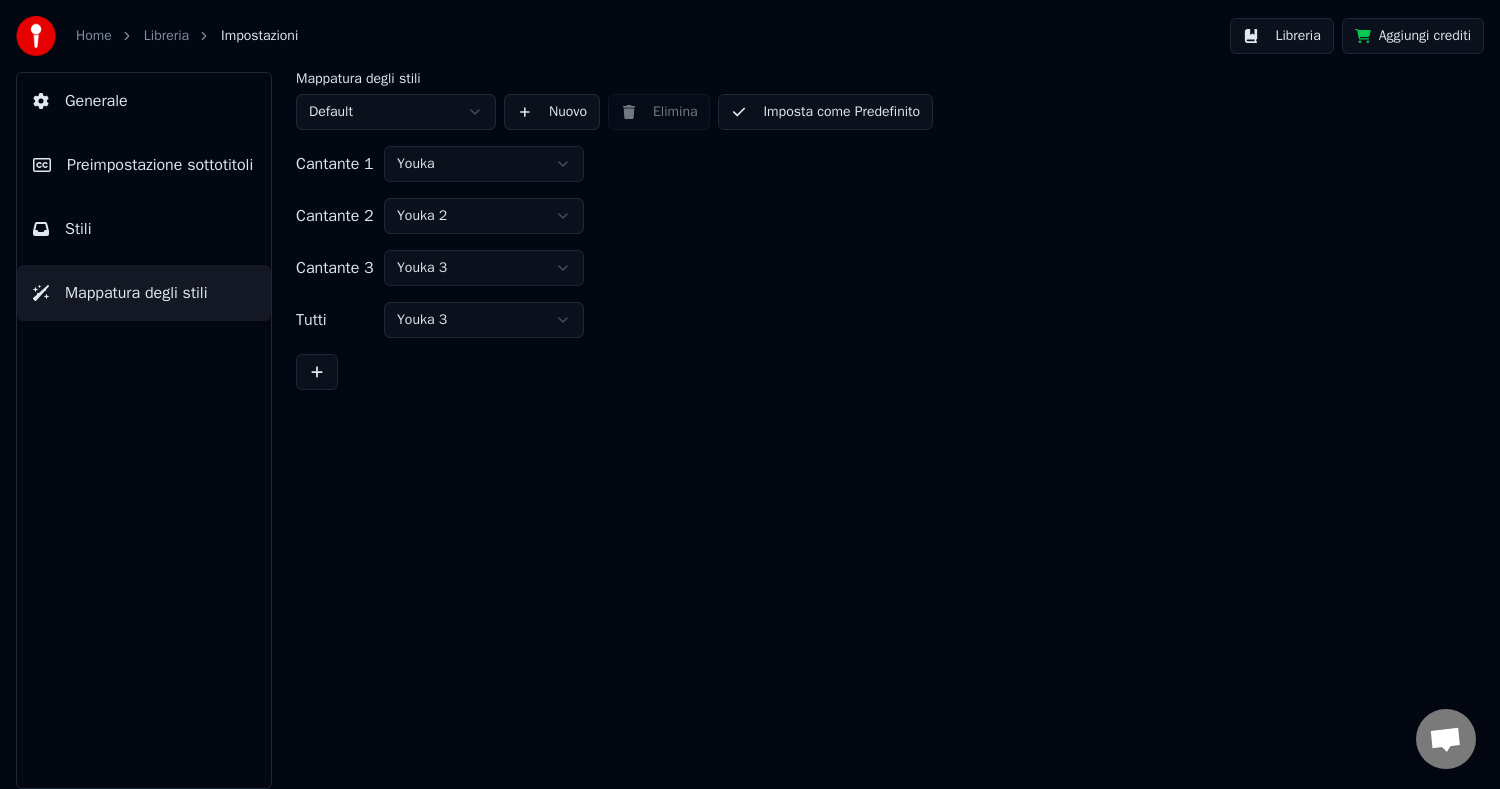click on "Home Libreria Impostazioni Libreria Aggiungi crediti Generale Preimpostazione sottotitoli Stili Mappatura degli stili Mappatura degli stili Default Nuovo Elimina Imposta come Predefinito Cantante   1 Youka Cantante   2 Youka 2 Cantante   3 Youka 3 Tutti Youka 3" at bounding box center [750, 394] 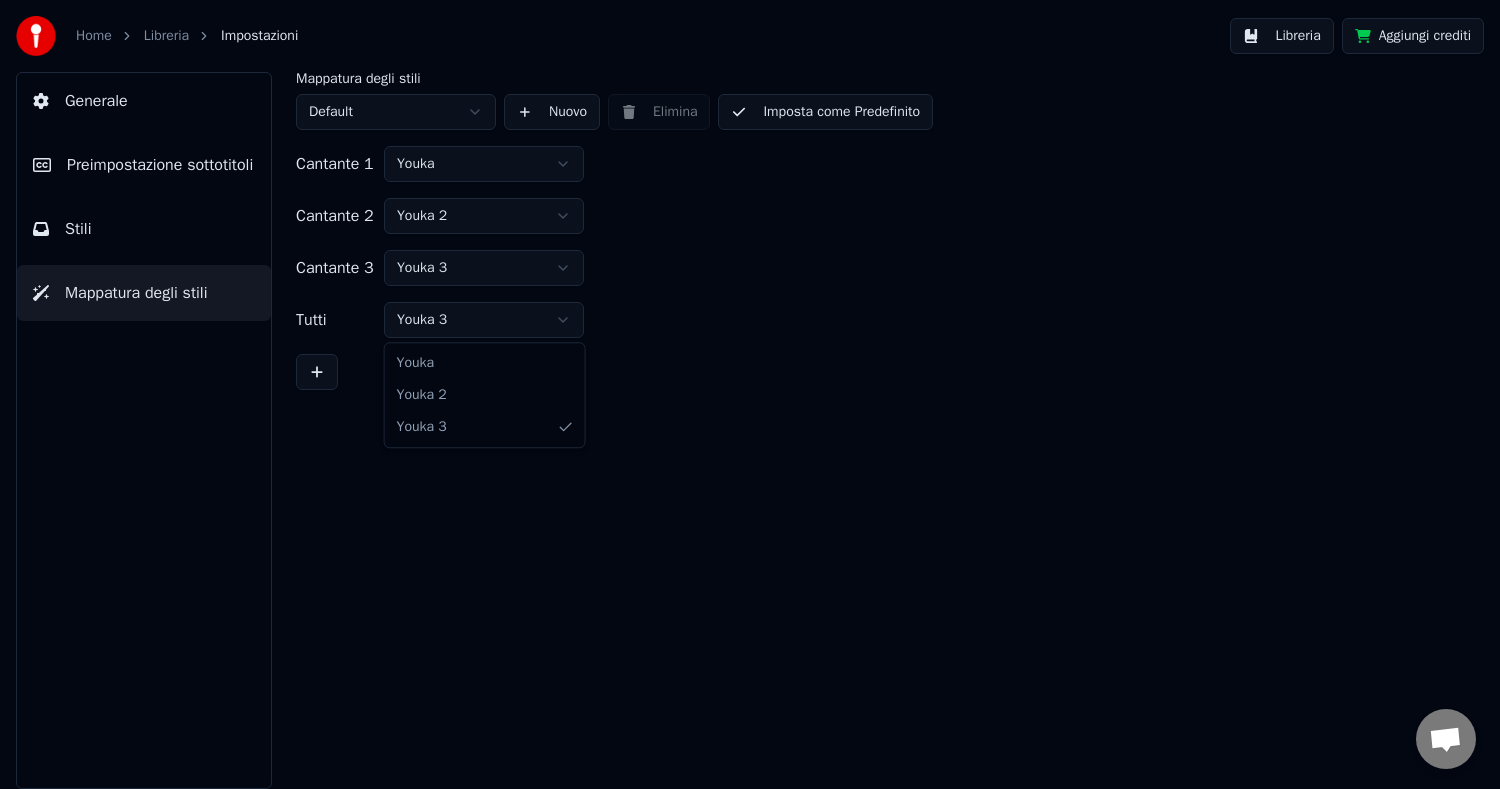 click on "Home Libreria Impostazioni Libreria Aggiungi crediti Generale Preimpostazione sottotitoli Stili Mappatura degli stili Mappatura degli stili Default Nuovo Elimina Imposta come Predefinito Cantante   1 Youka Cantante   2 Youka 2 Cantante   3 Youka 3 Tutti Youka 3 Youka Youka 2 Youka 3" at bounding box center (750, 394) 